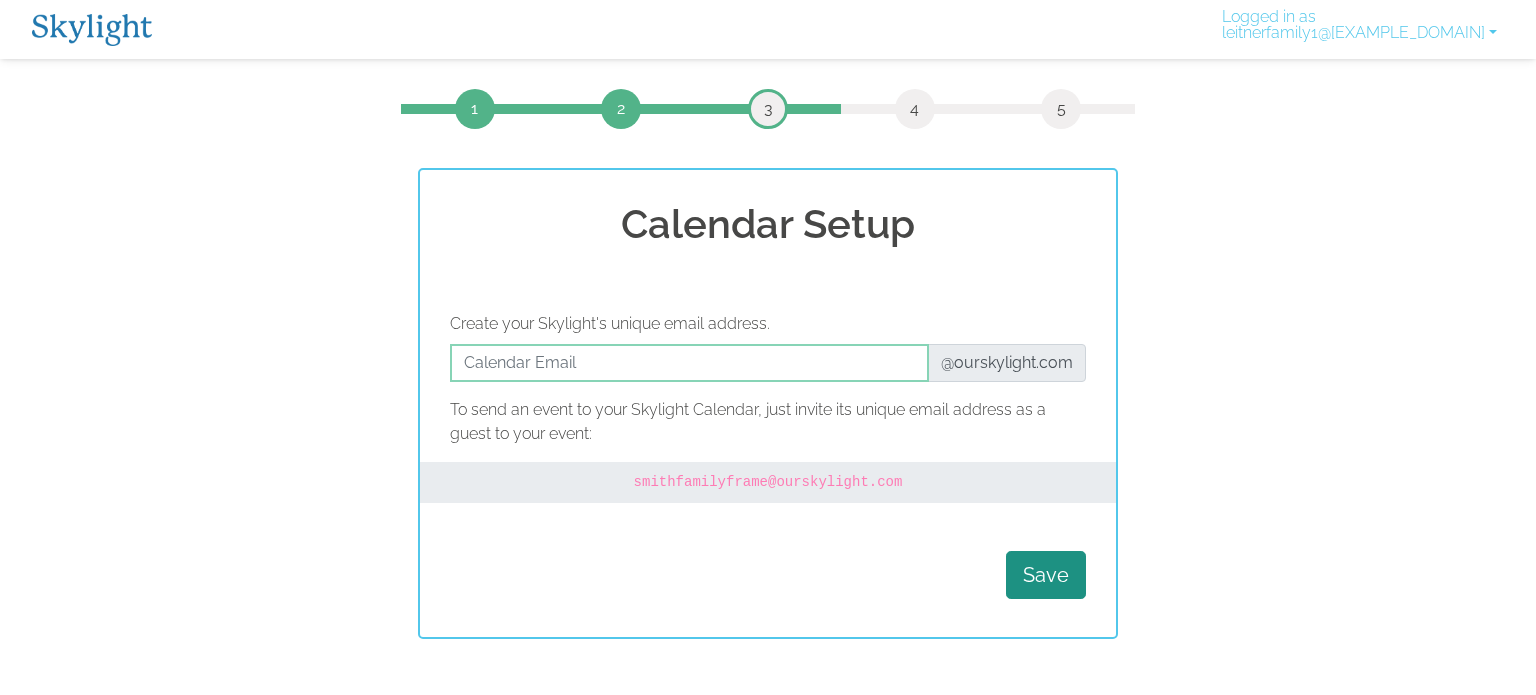 scroll, scrollTop: 0, scrollLeft: 0, axis: both 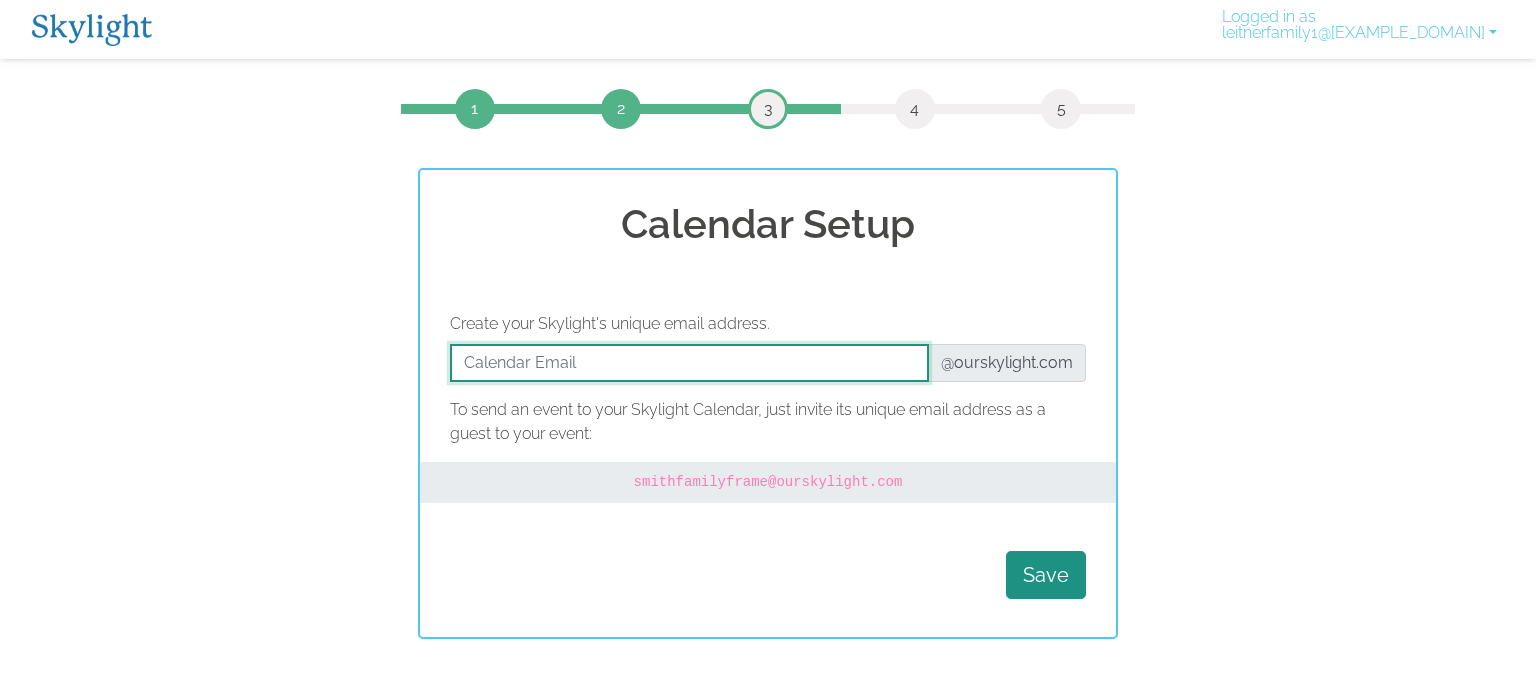 click at bounding box center [689, 363] 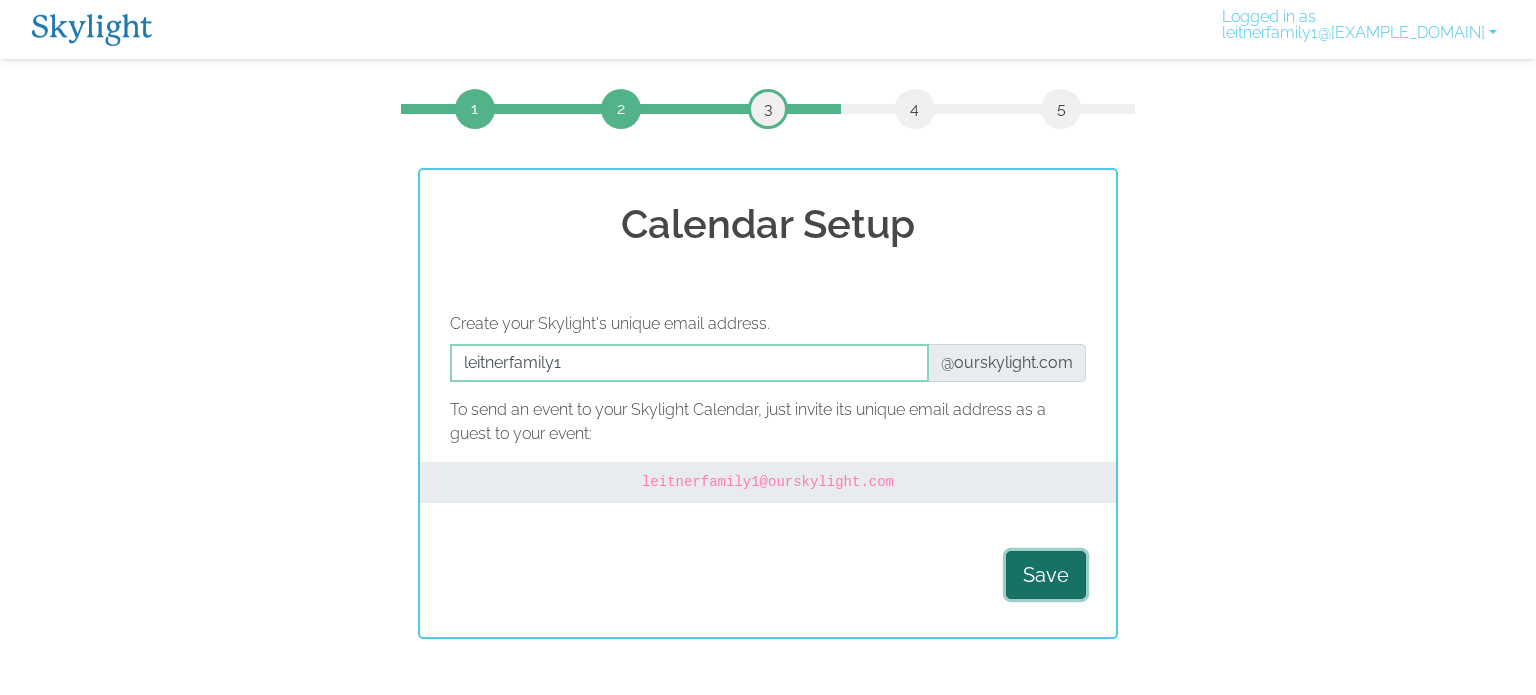click on "Save" at bounding box center [1046, 575] 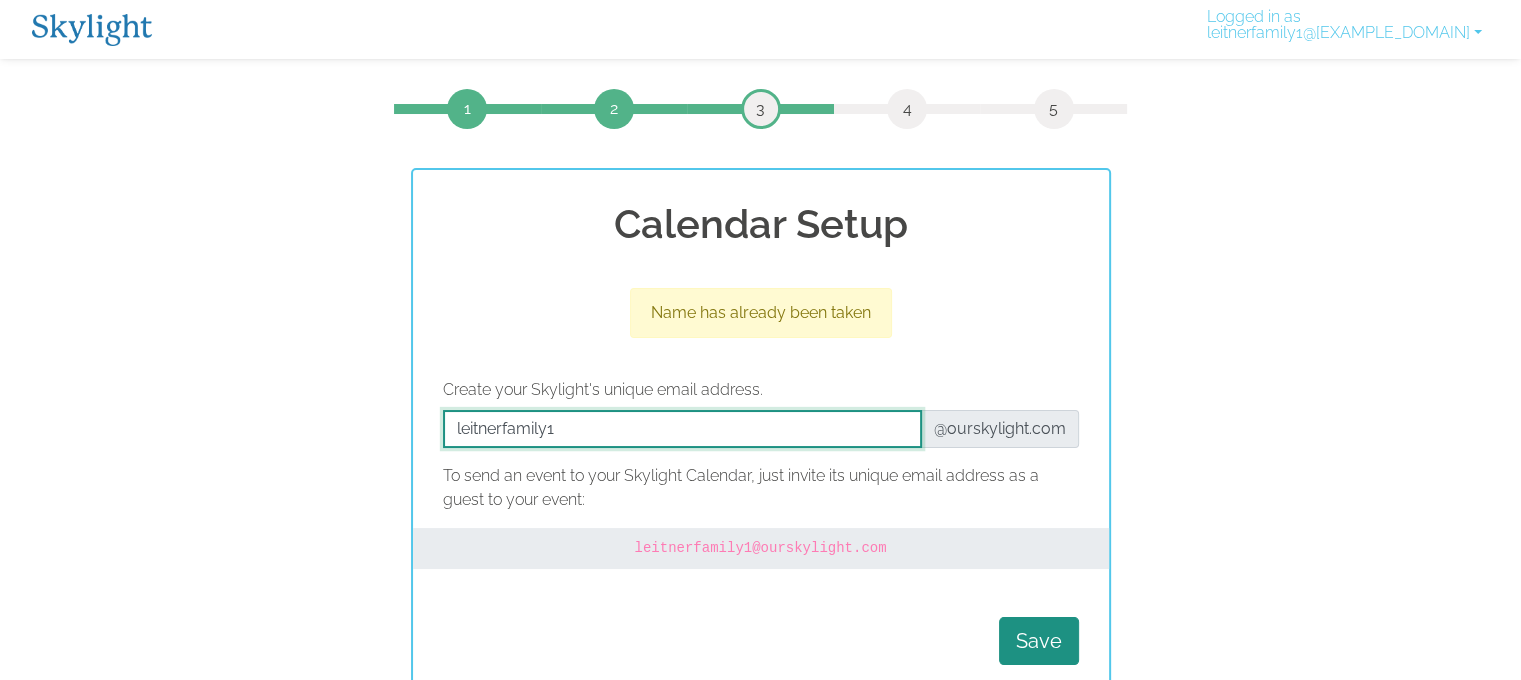 click at bounding box center (682, 429) 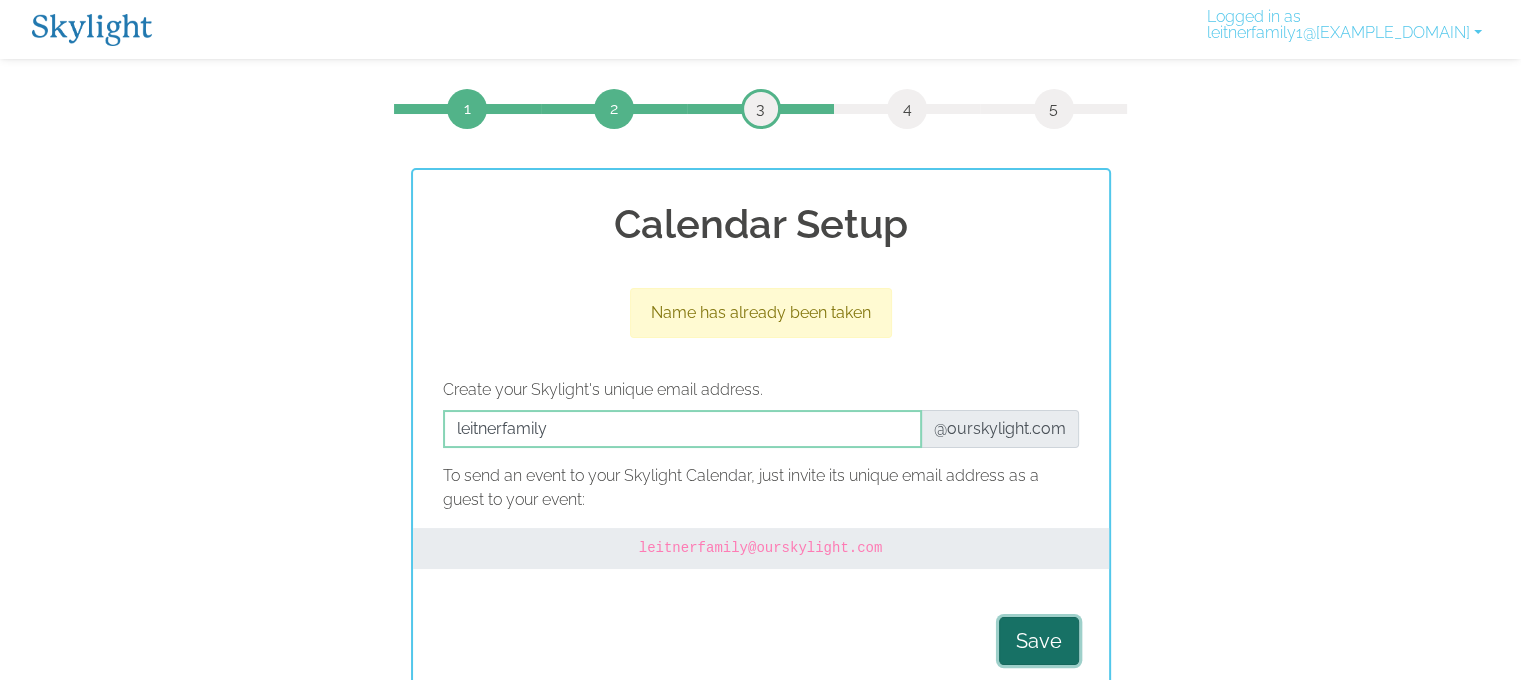 click on "Save" at bounding box center [1039, 641] 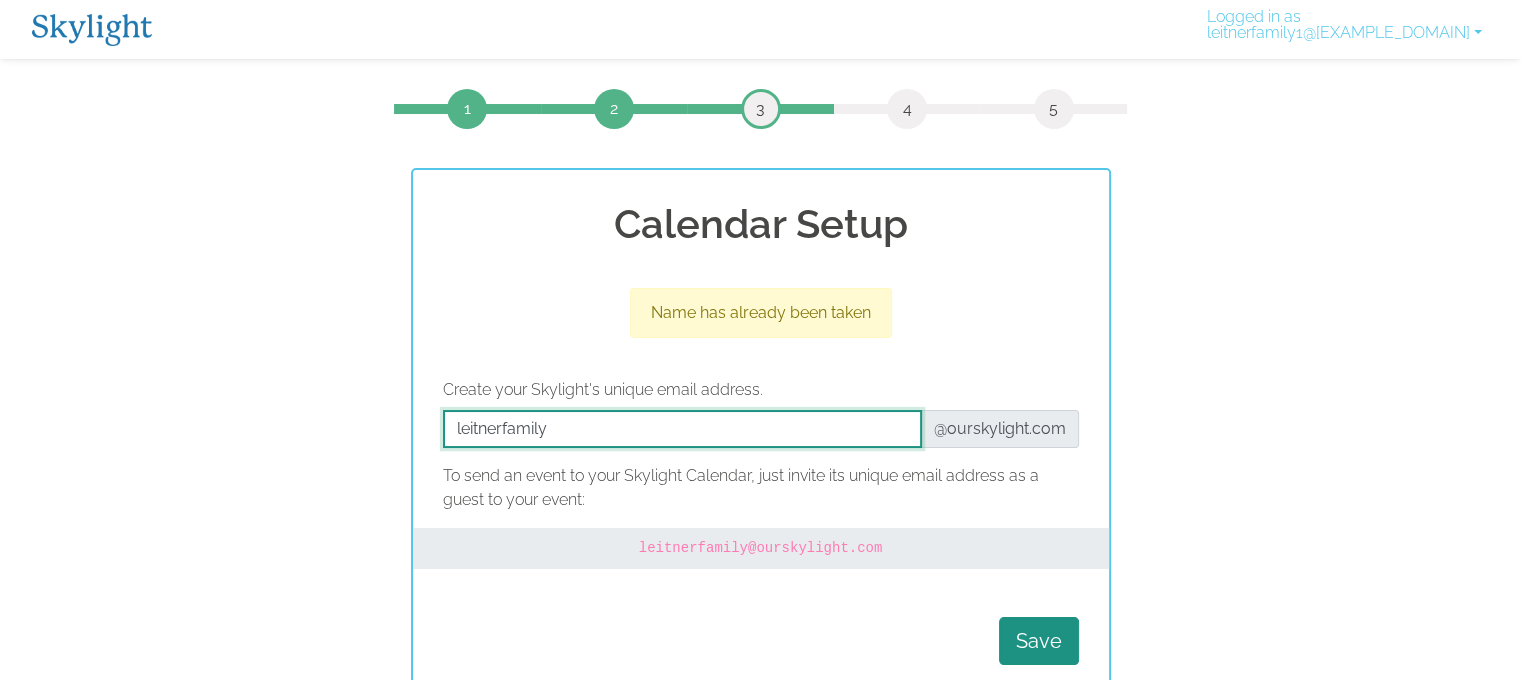 click at bounding box center (682, 429) 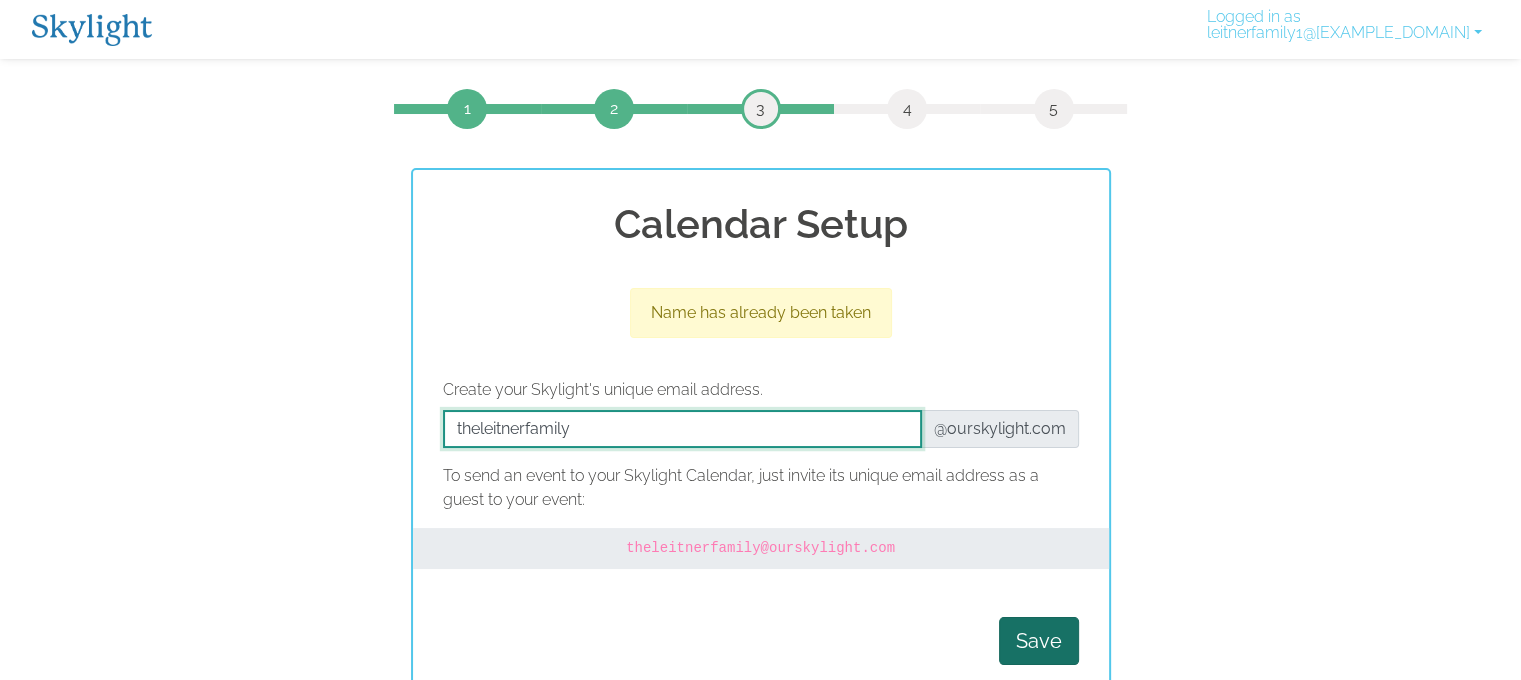 type on "theleitnerfamily" 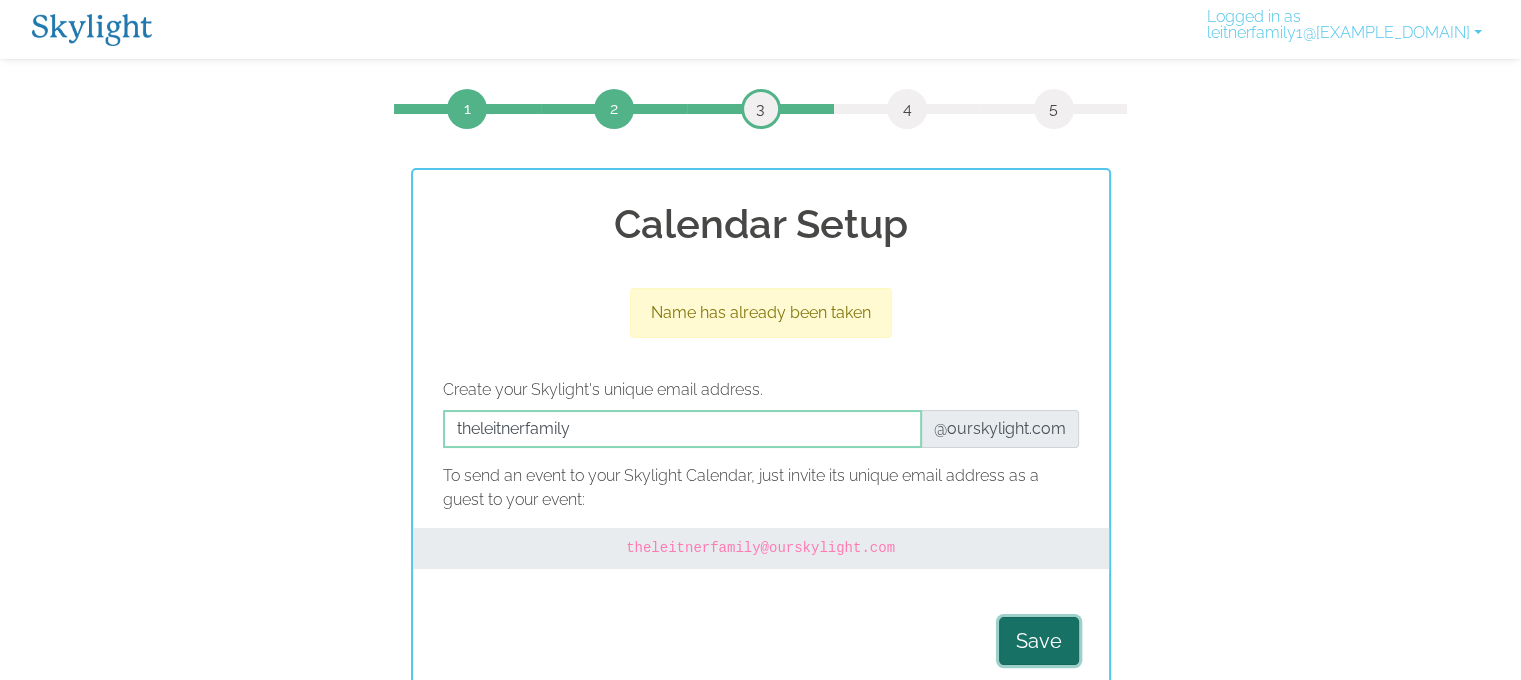 click on "Save" at bounding box center [1039, 641] 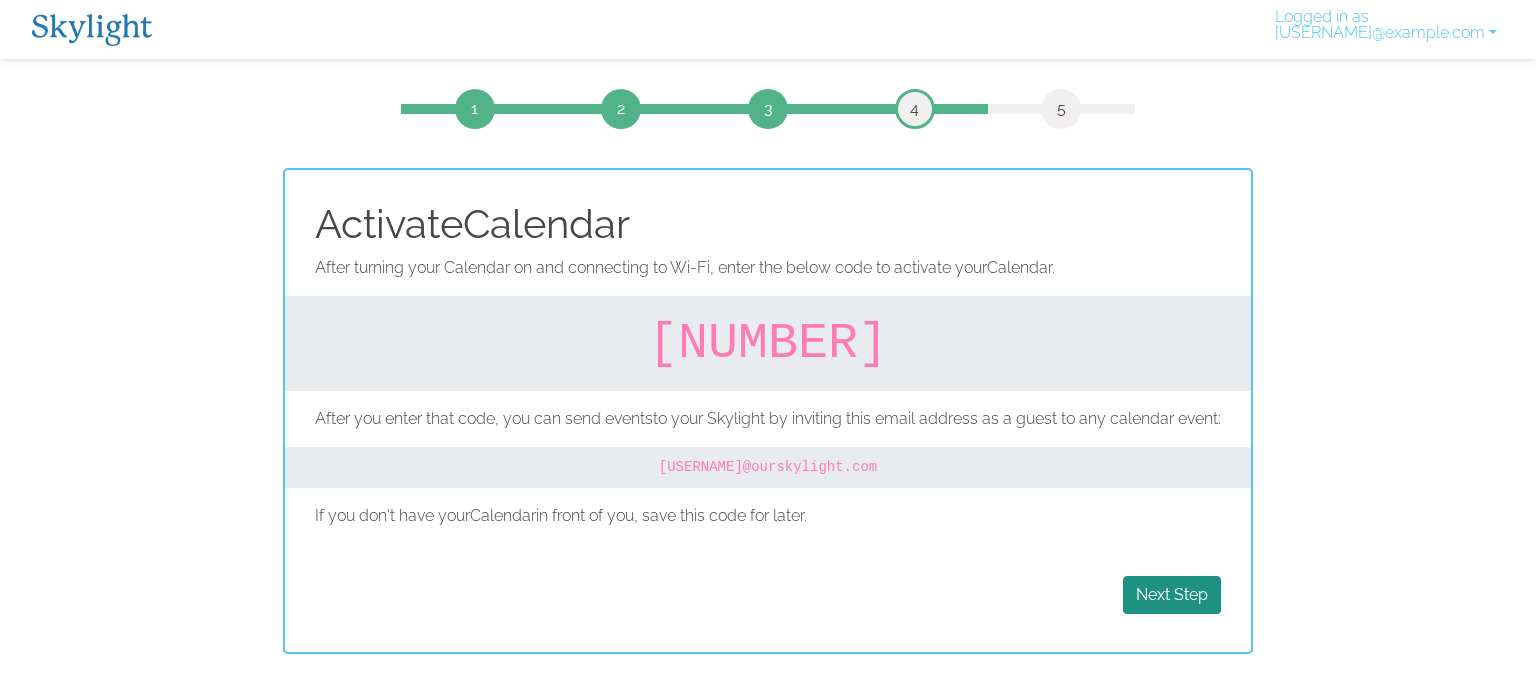 scroll, scrollTop: 0, scrollLeft: 0, axis: both 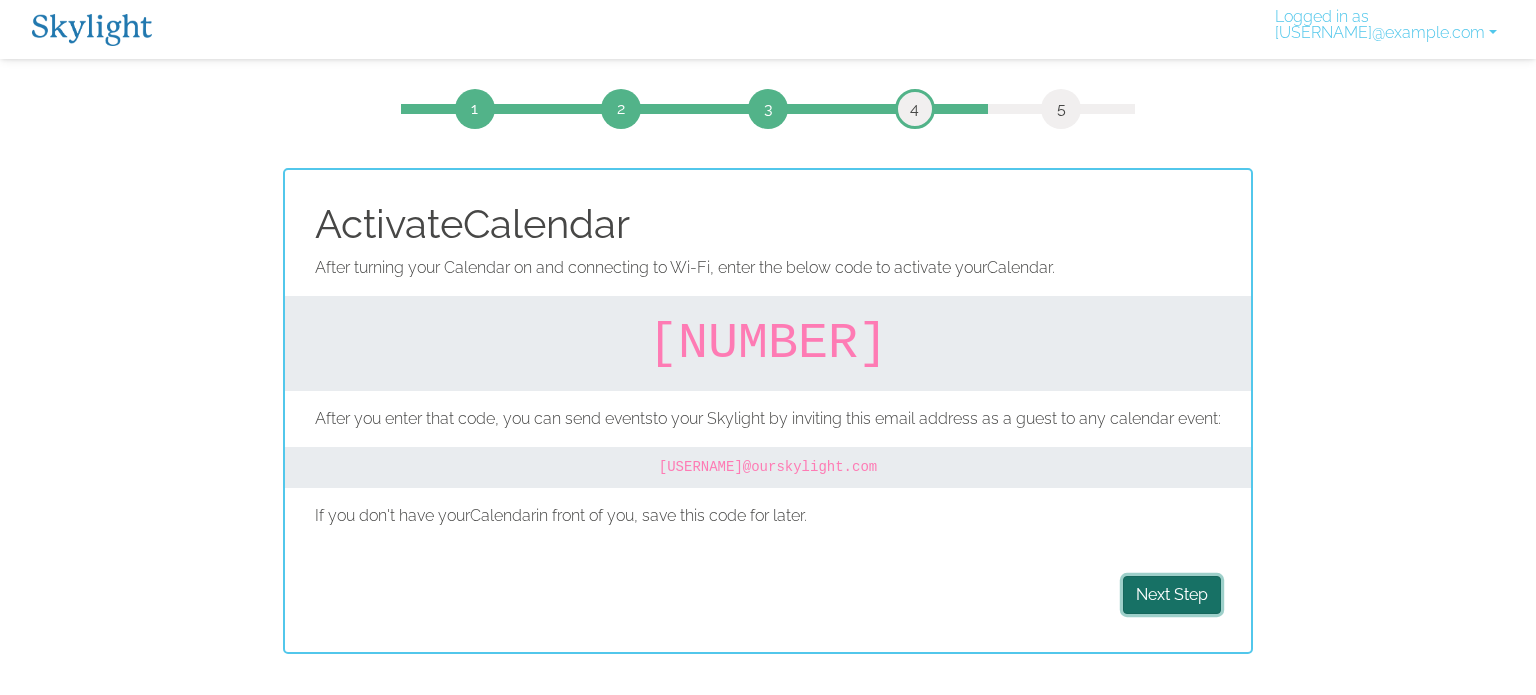 click on "Next Step" at bounding box center (1172, 595) 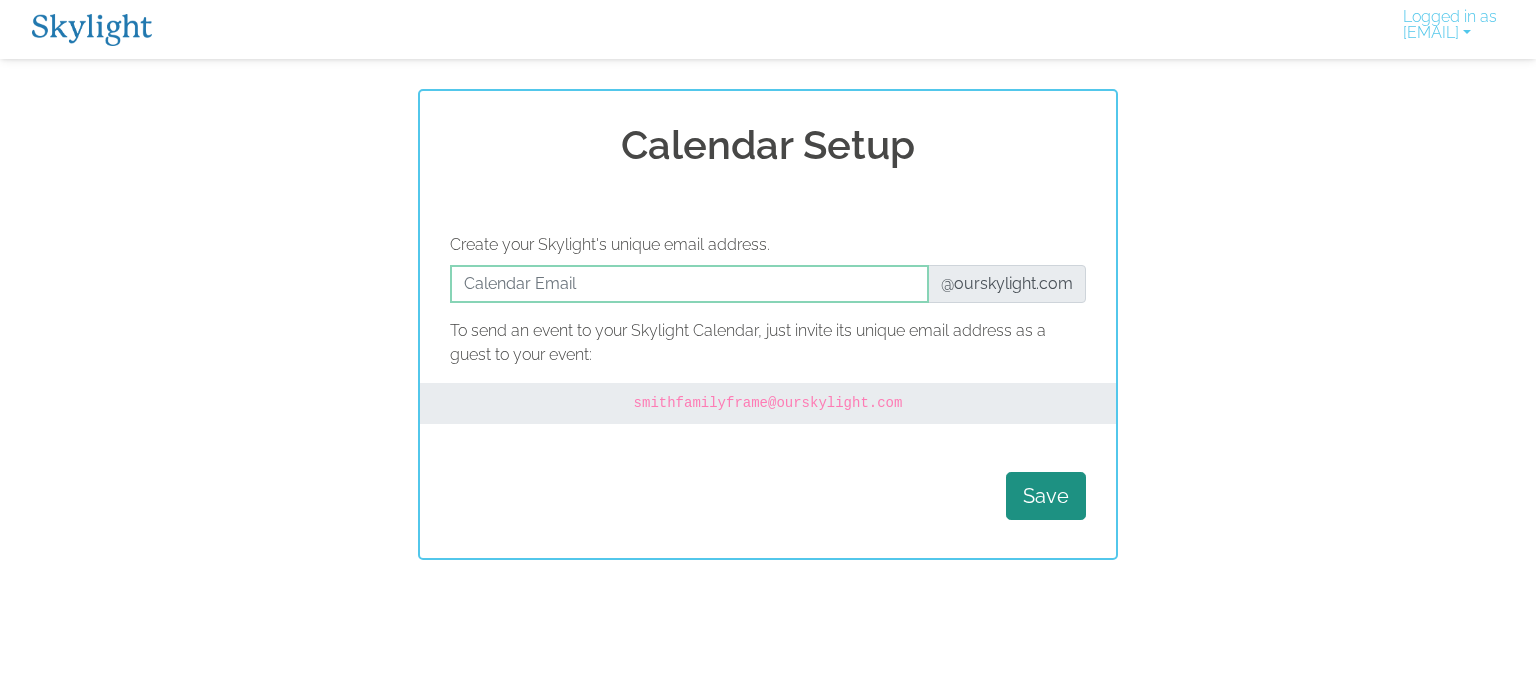 scroll, scrollTop: 0, scrollLeft: 0, axis: both 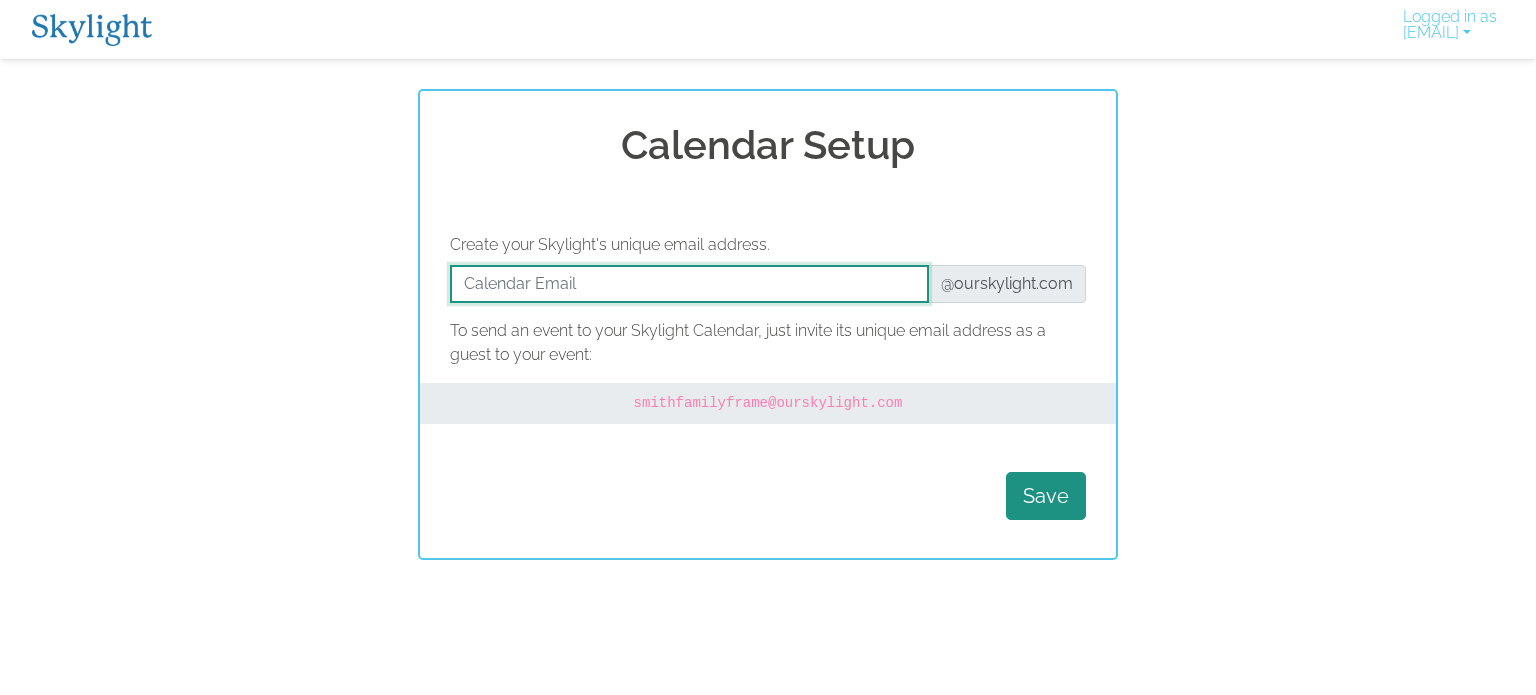 click at bounding box center (689, 284) 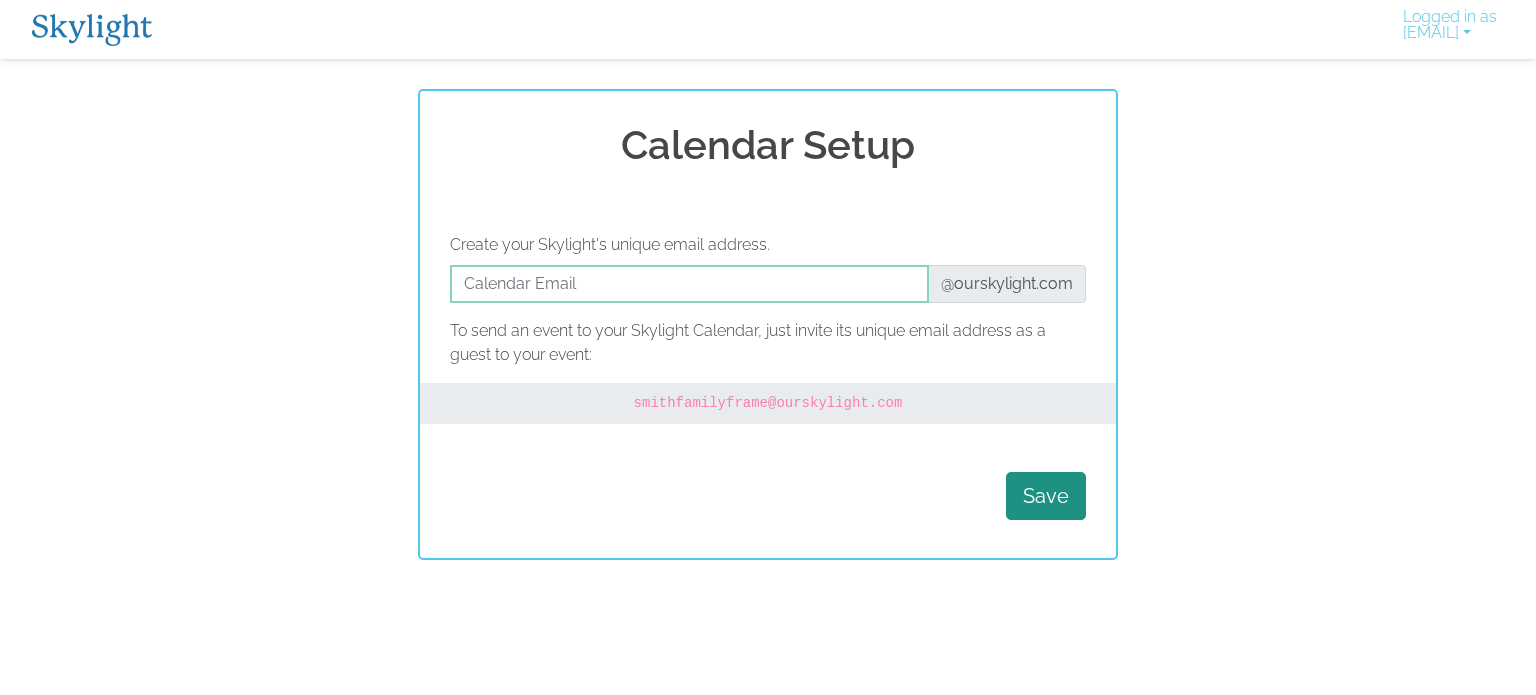 click on "Create your Skylight's unique email address.   @ourskylight.com To send an event to your Skylight Calendar, just invite its unique email address as a guest to your event: smithfamilyframe @ourskylight.com Save" at bounding box center (768, 380) 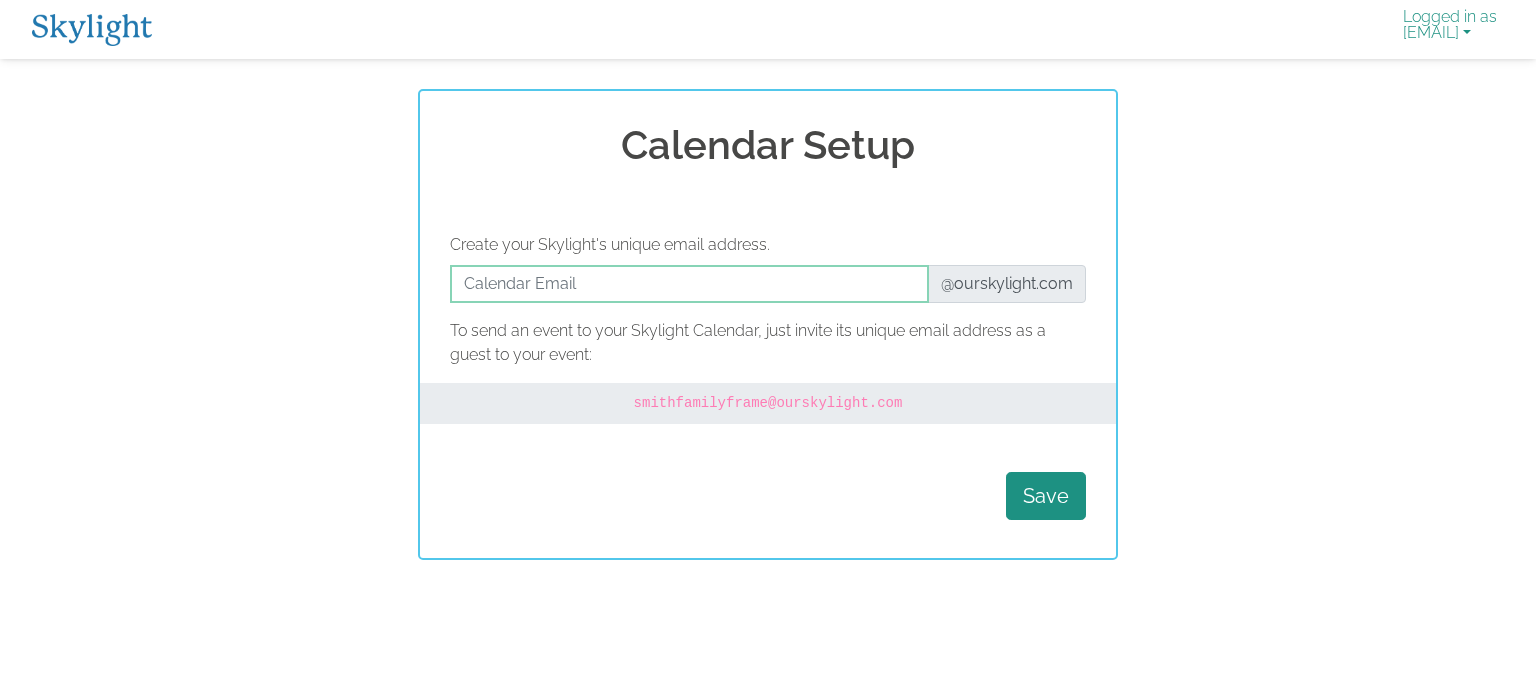 click on "Logged in as leitnerfamily1@gmail.com" at bounding box center [1450, 29] 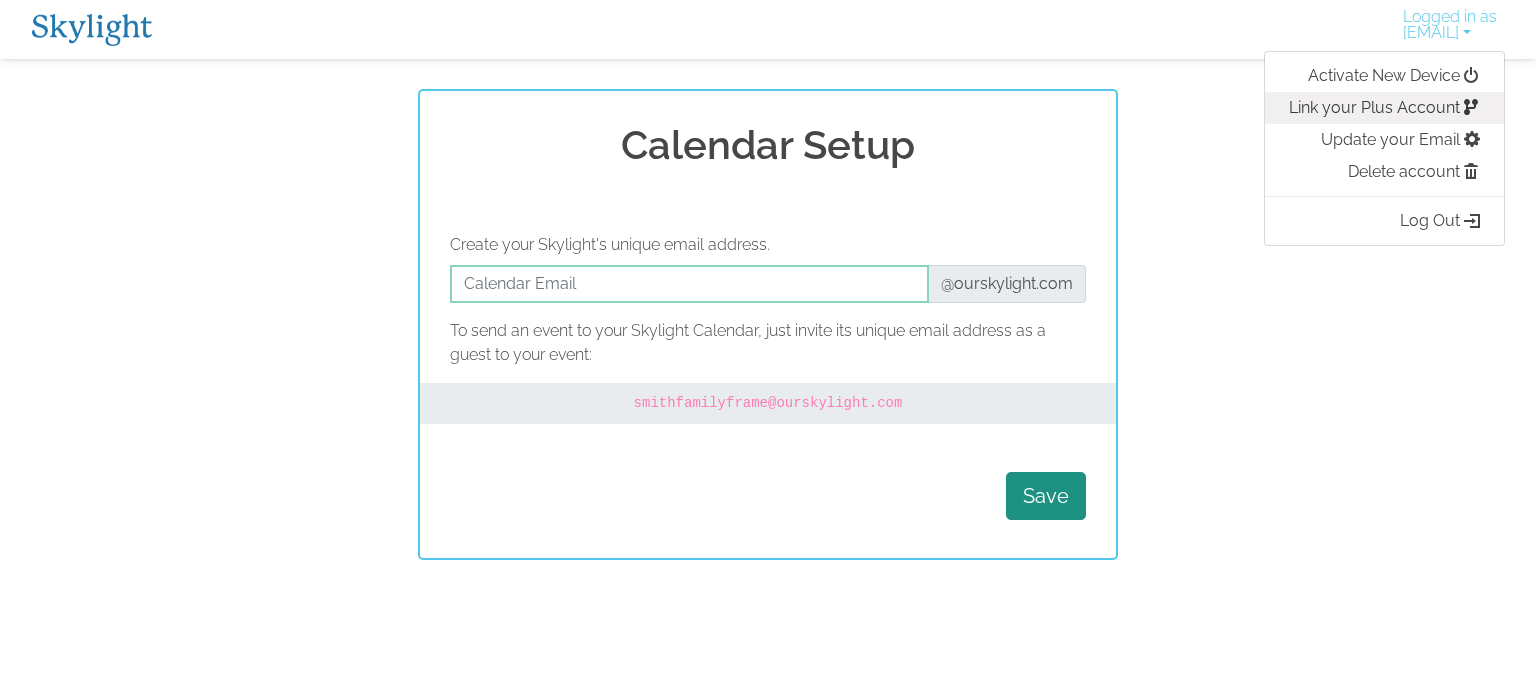 click on "Link your Plus Account" at bounding box center [1384, 108] 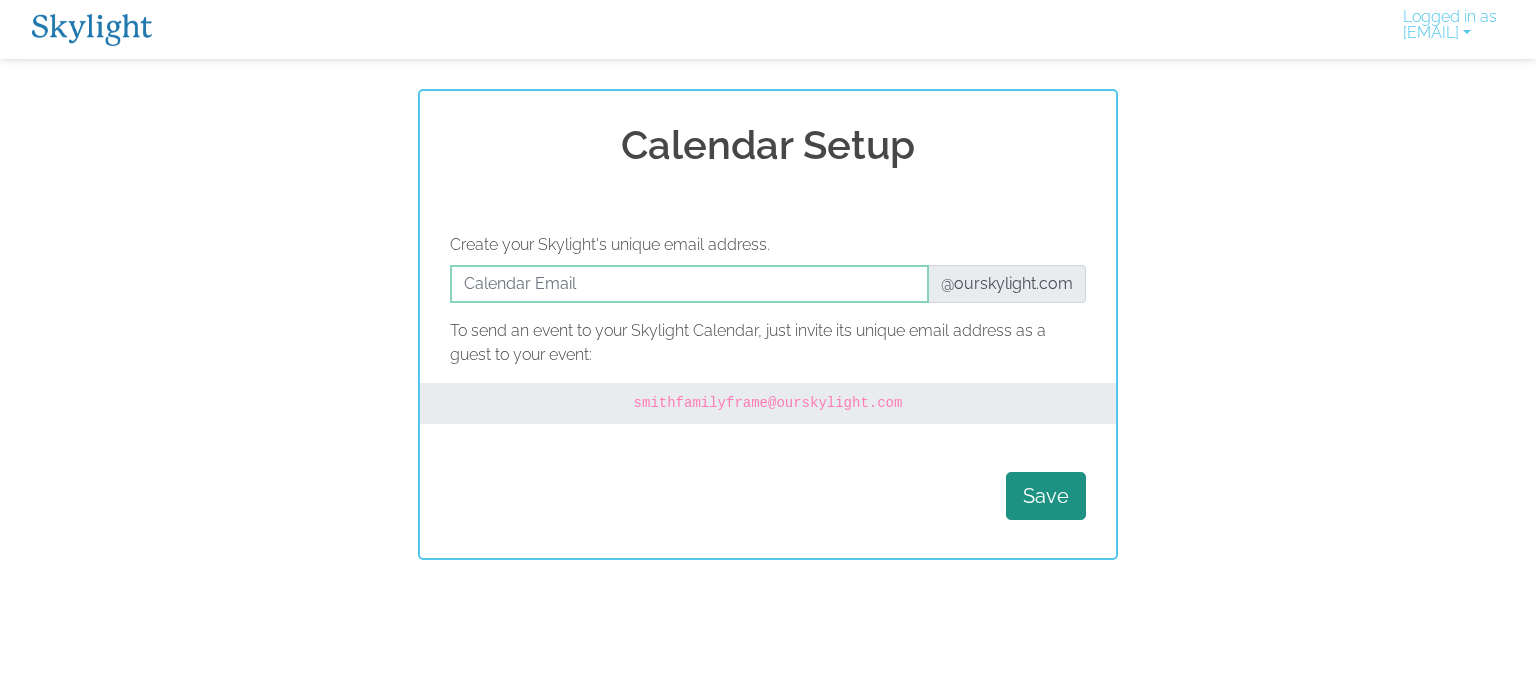 scroll, scrollTop: 0, scrollLeft: 0, axis: both 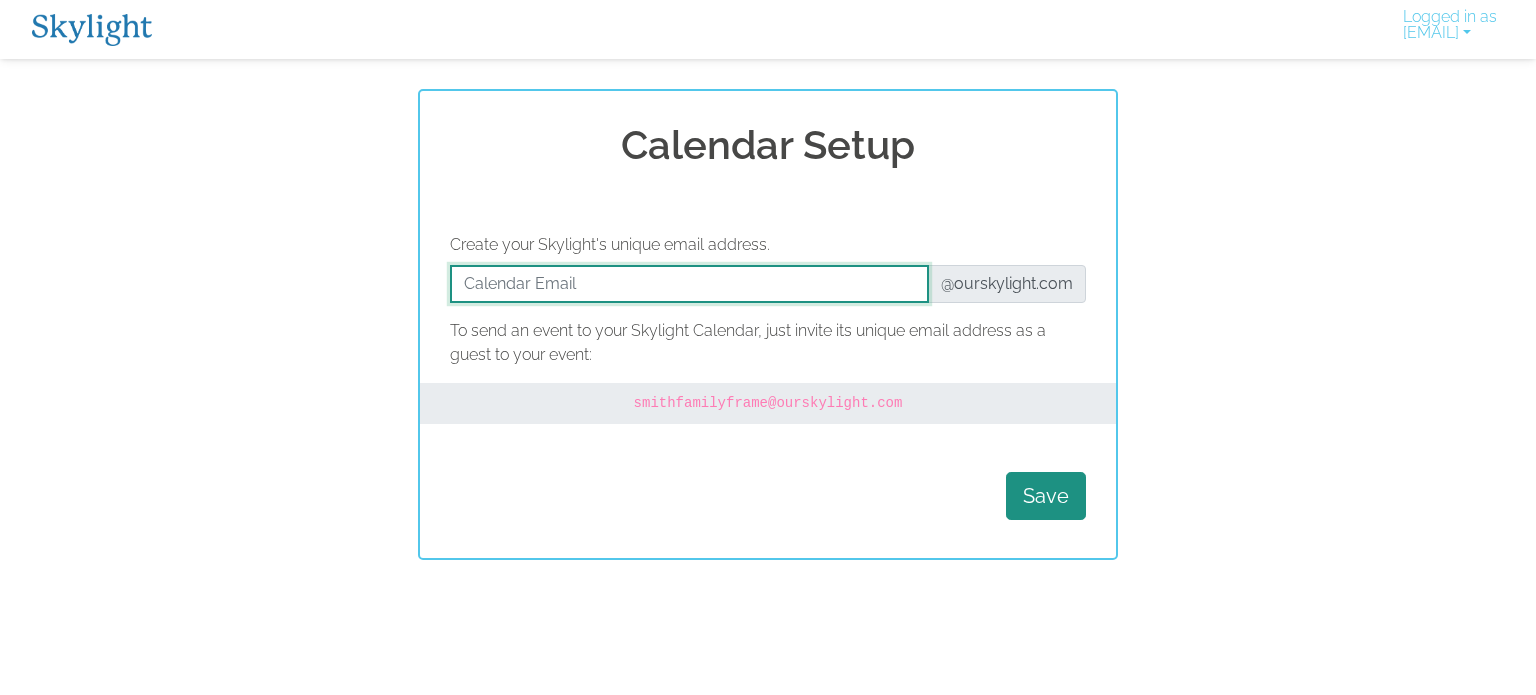 click at bounding box center (689, 284) 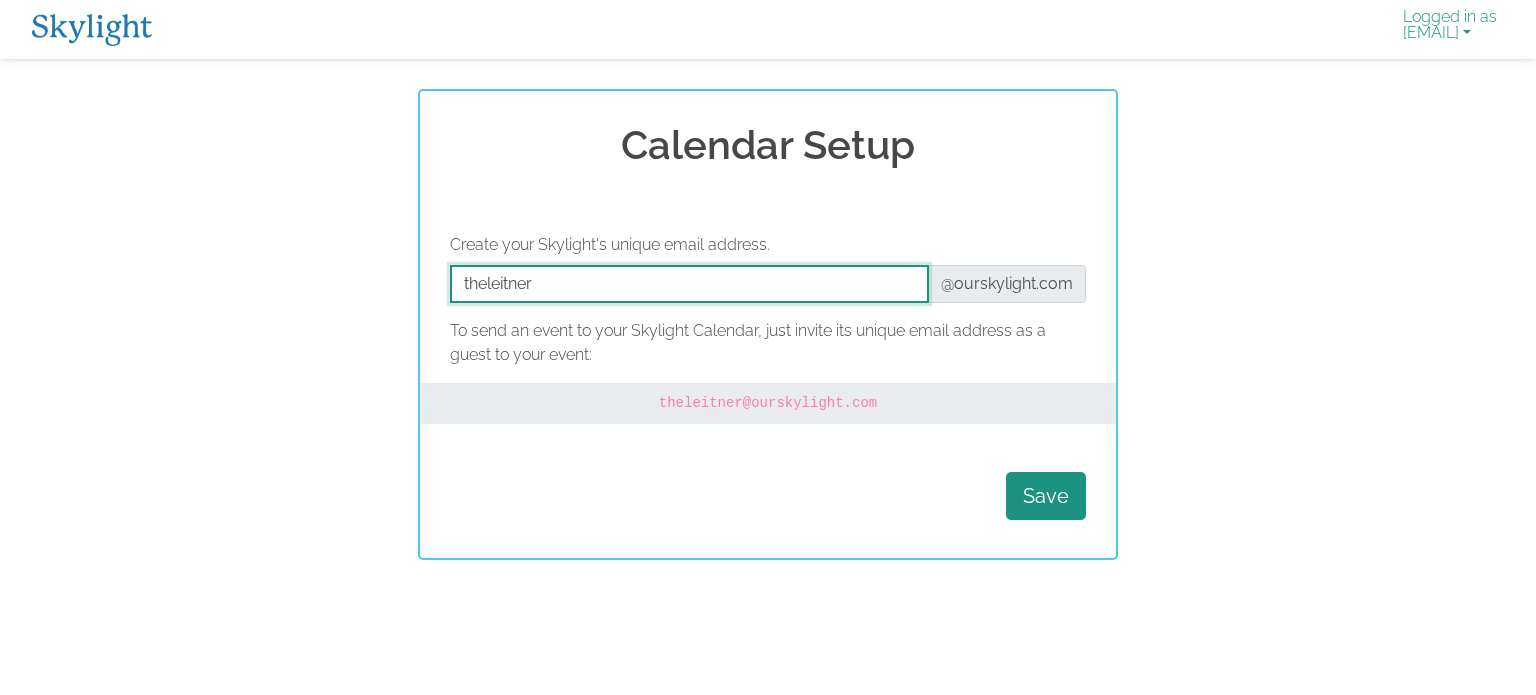 type on "theleitner" 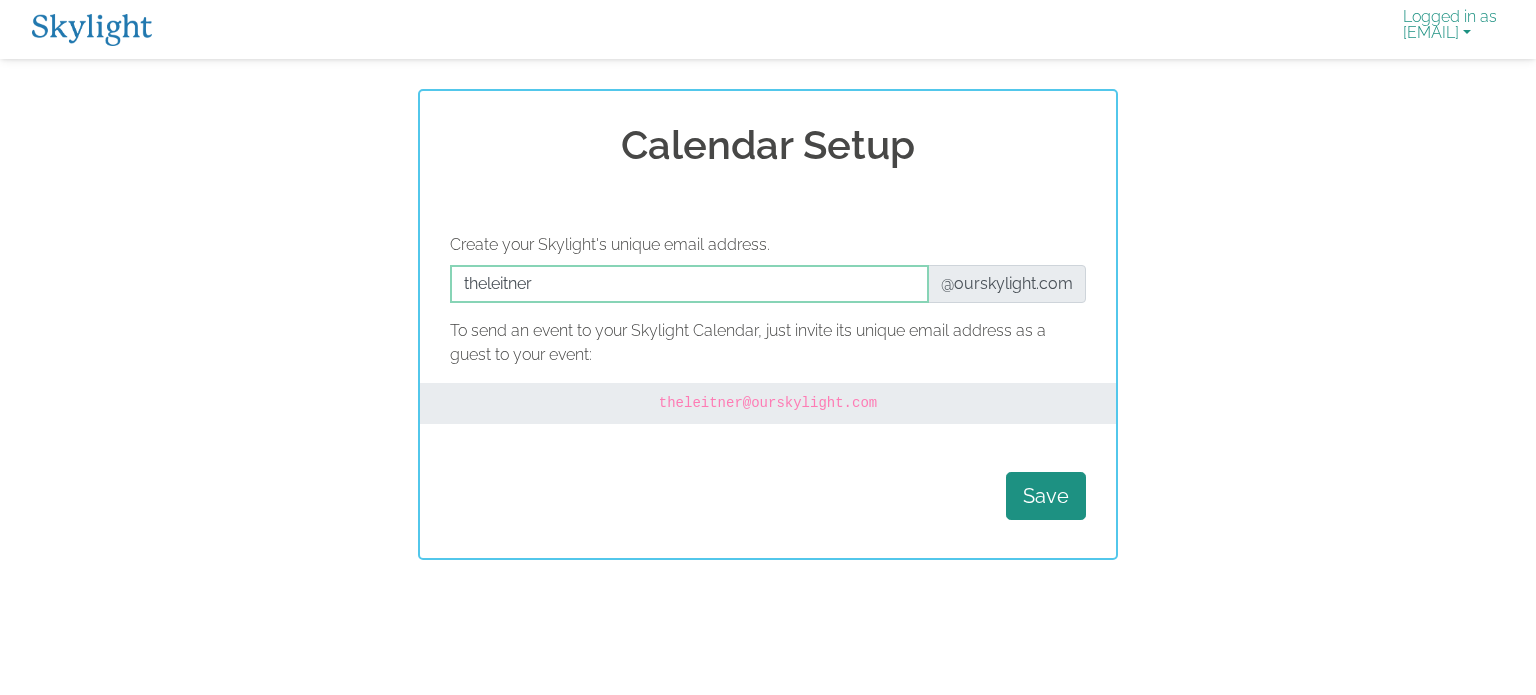 click on "Logged in as leitnerfamily1@gmail.com" at bounding box center (1450, 29) 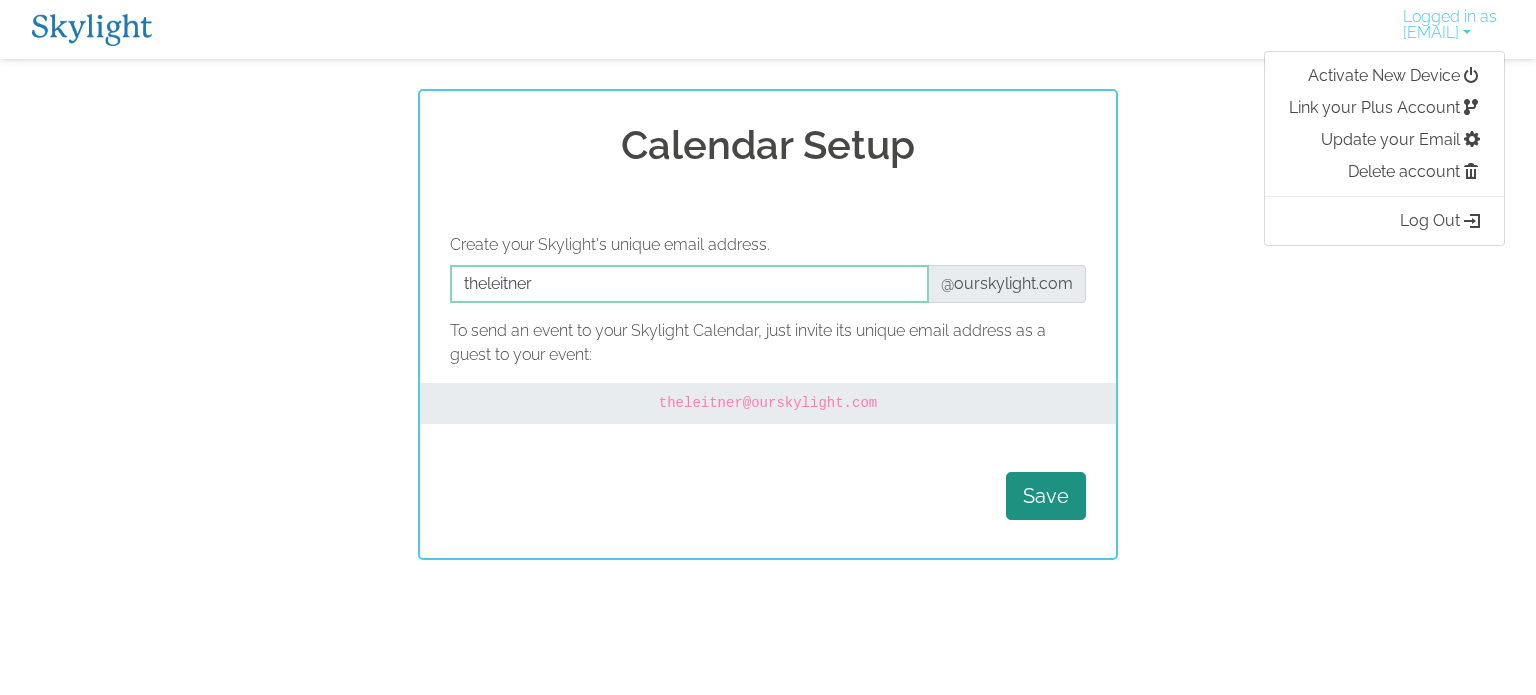 click at bounding box center [92, 30] 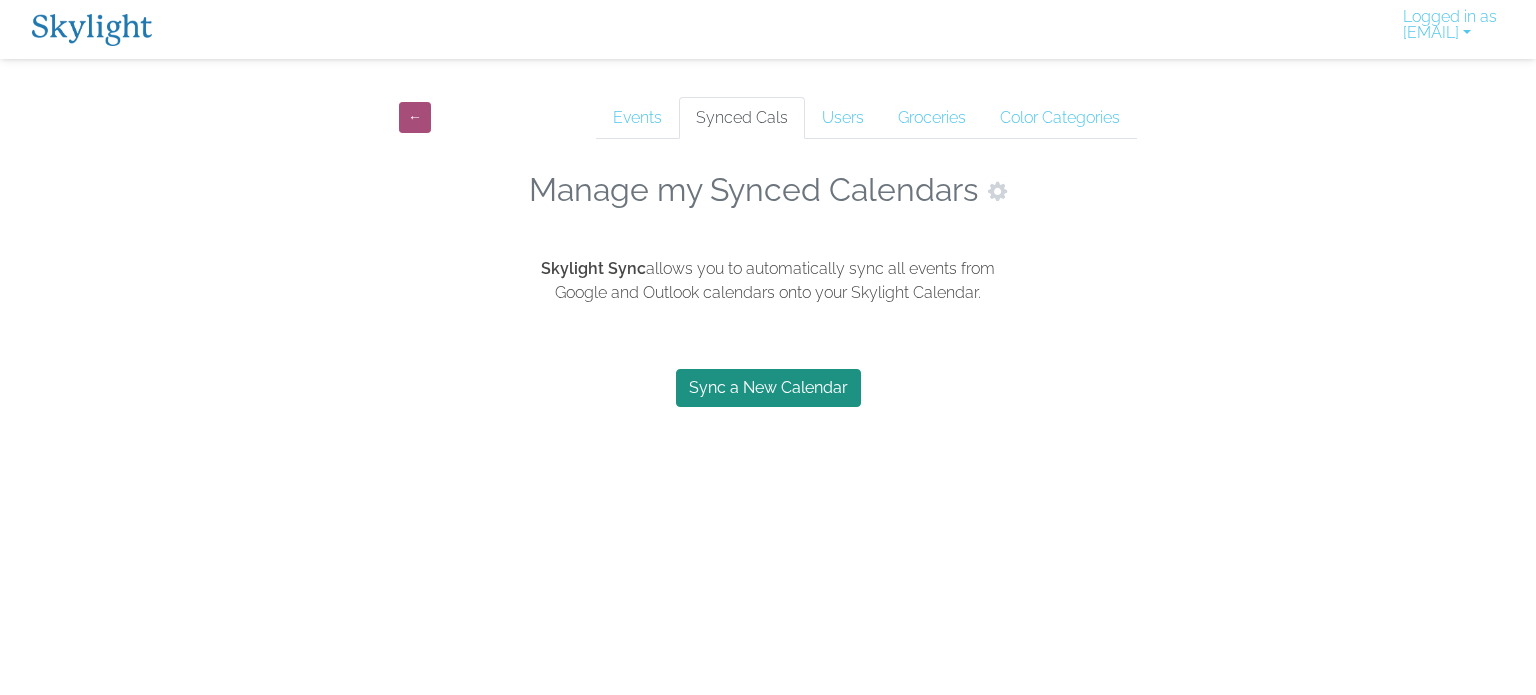 scroll, scrollTop: 0, scrollLeft: 0, axis: both 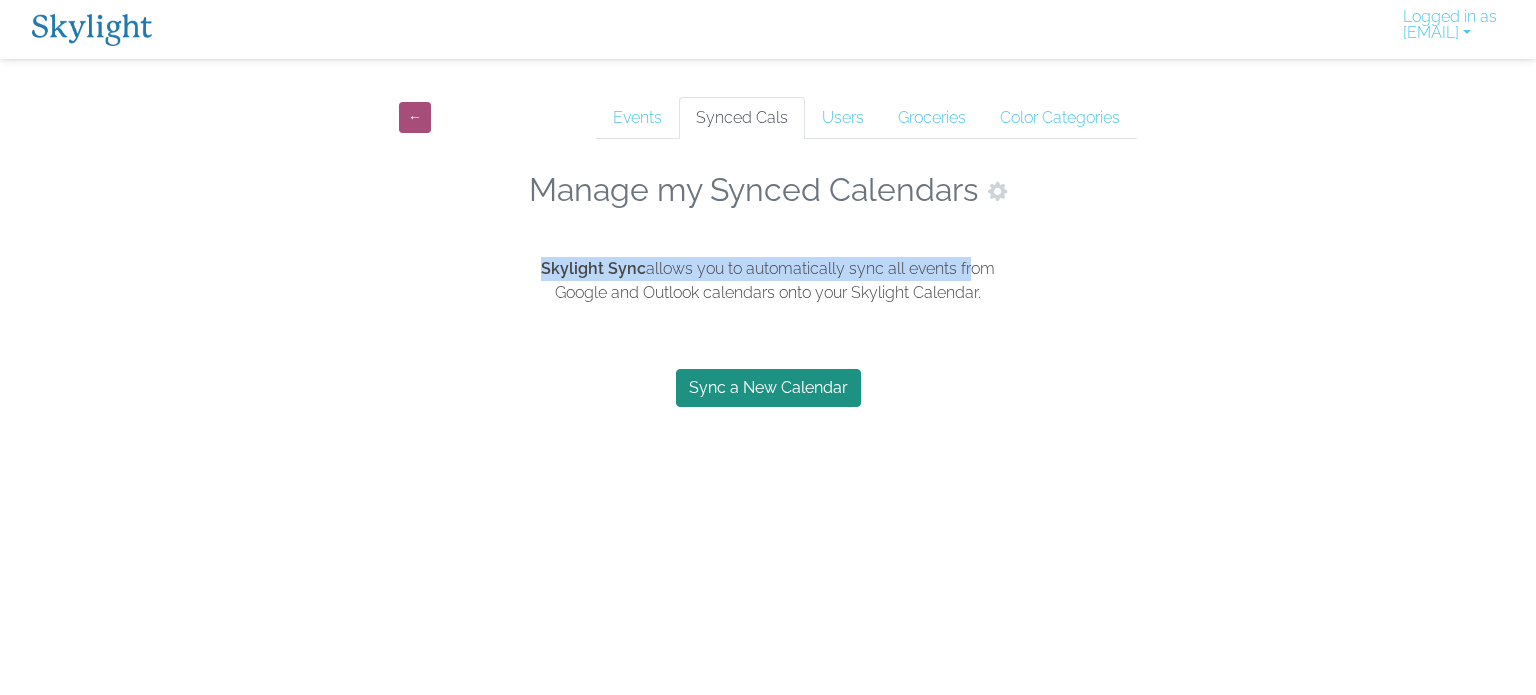 drag, startPoint x: 0, startPoint y: 0, endPoint x: 966, endPoint y: 234, distance: 993.9376 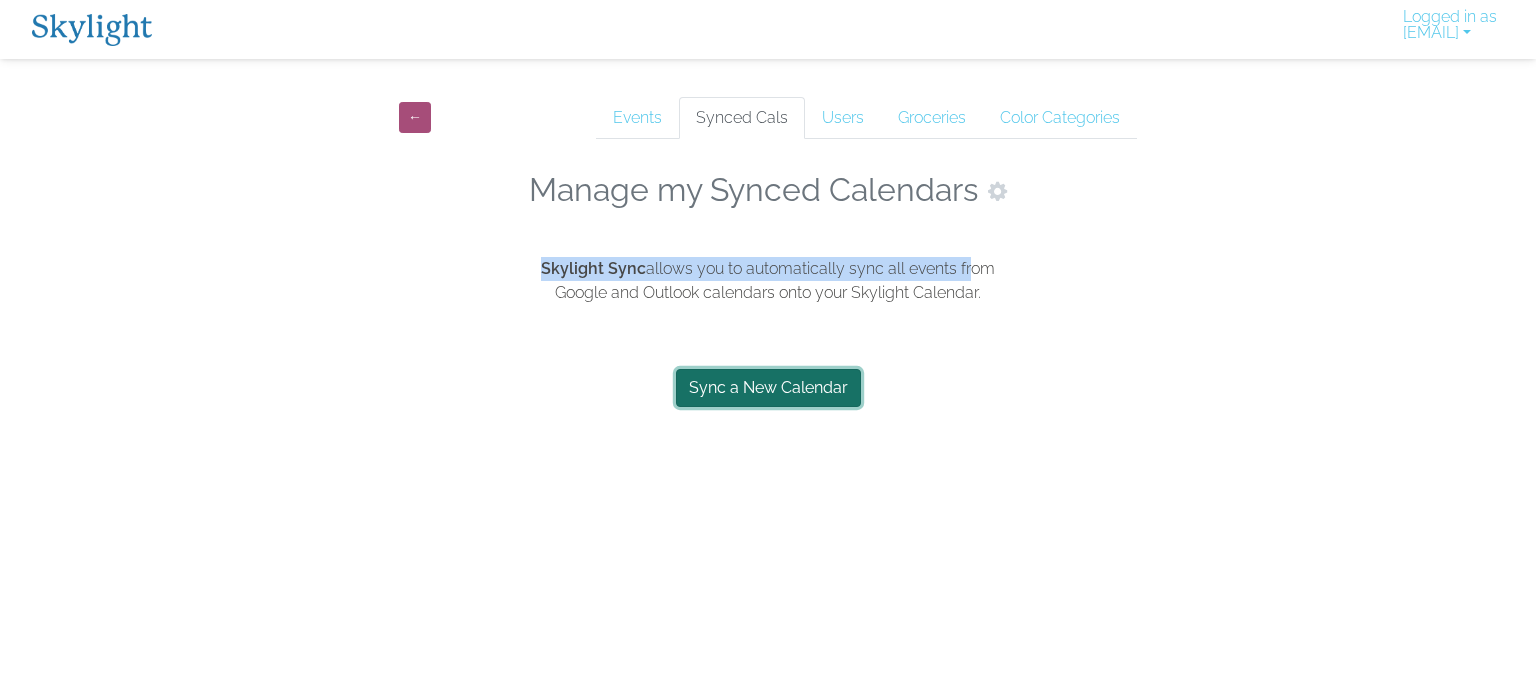 click on "Sync a New Calendar" at bounding box center [768, 388] 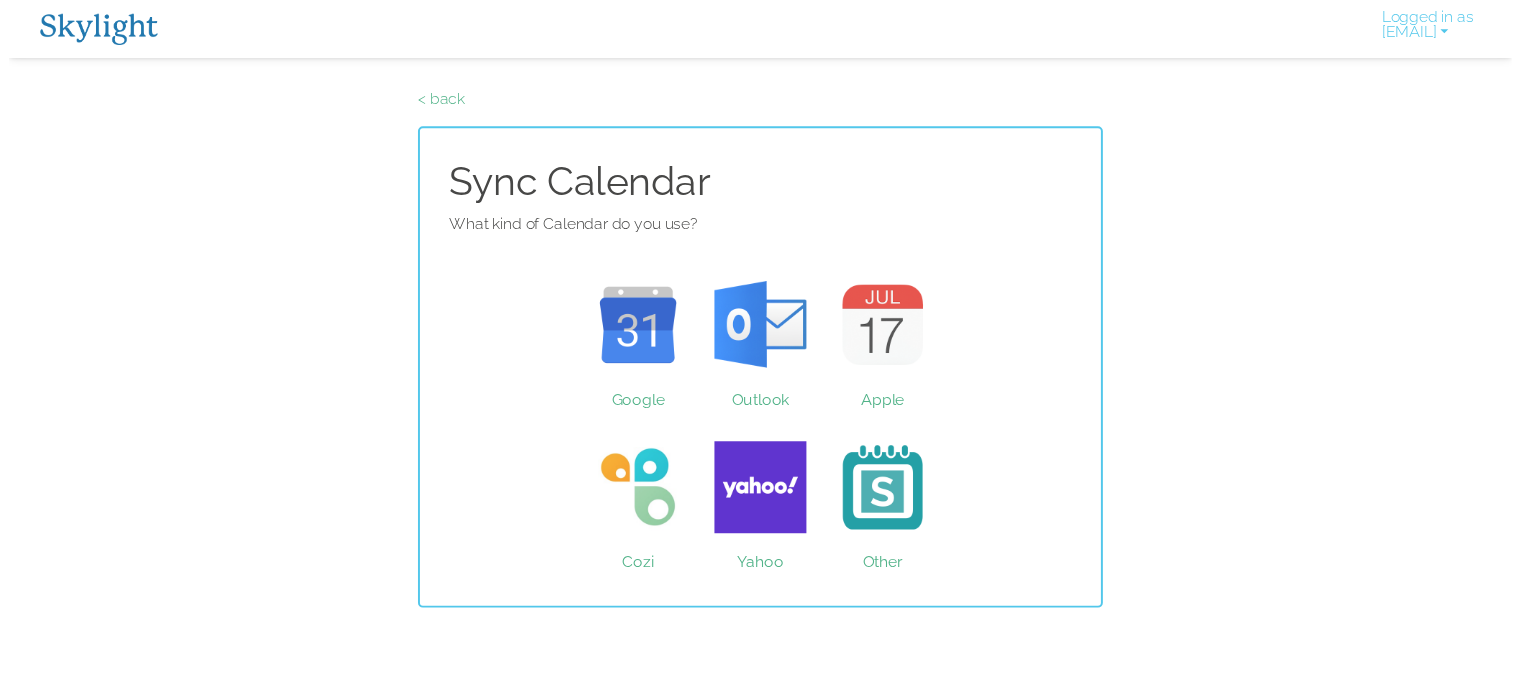 scroll, scrollTop: 0, scrollLeft: 0, axis: both 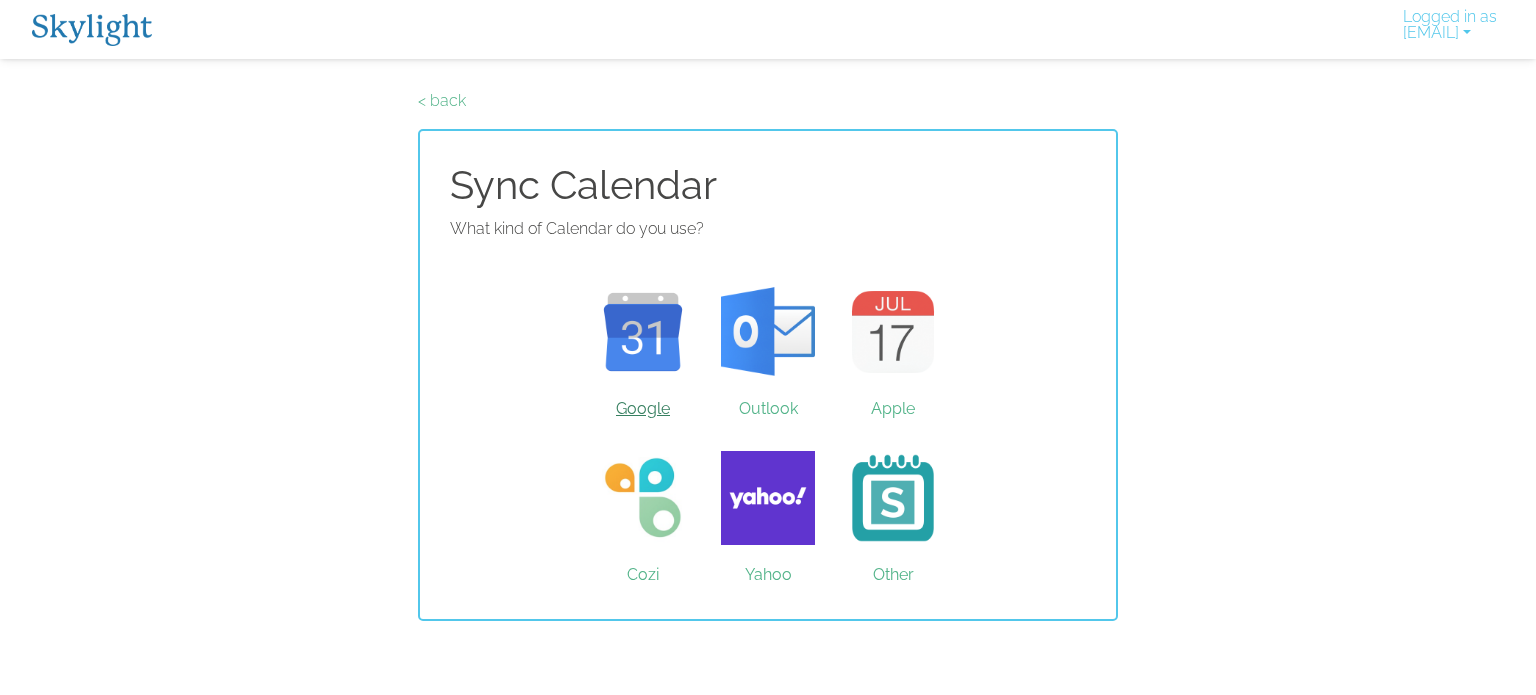 click on "Google" at bounding box center [643, 332] 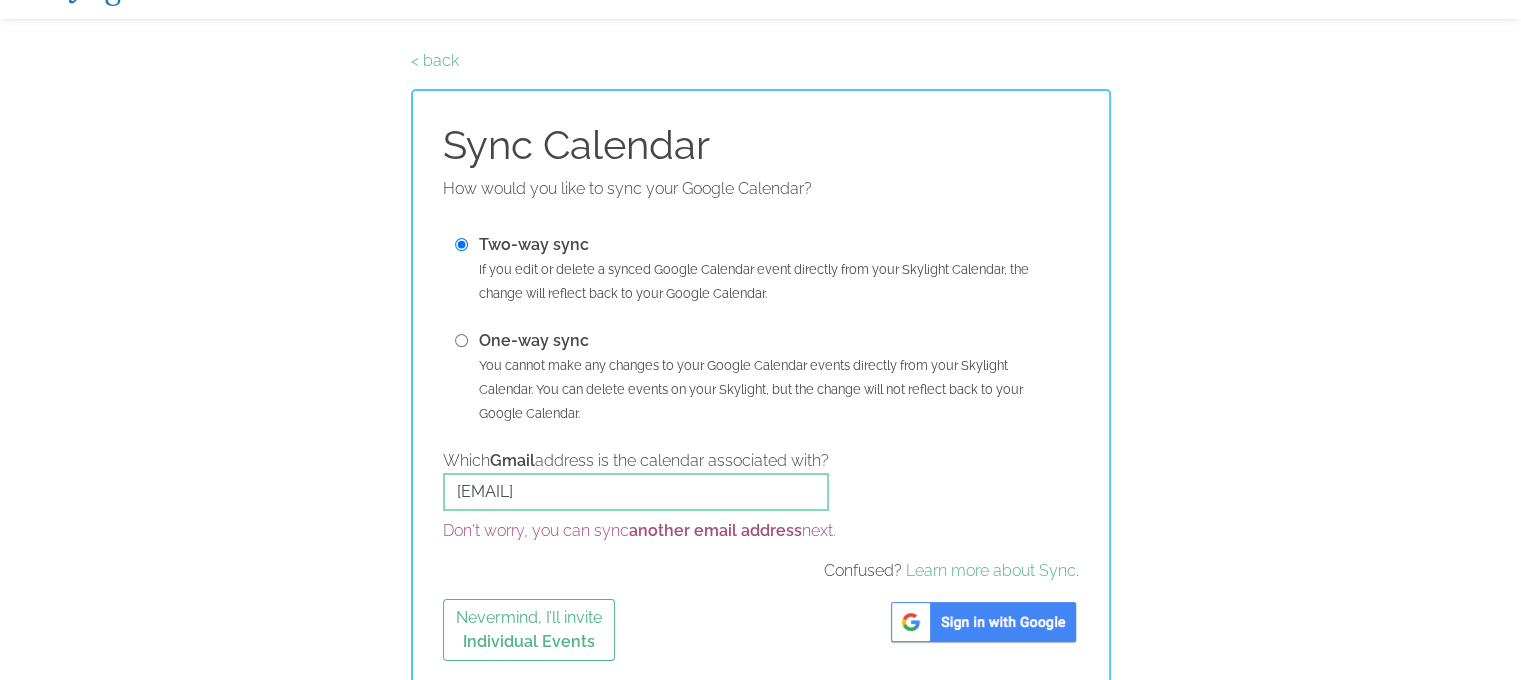 scroll, scrollTop: 51, scrollLeft: 0, axis: vertical 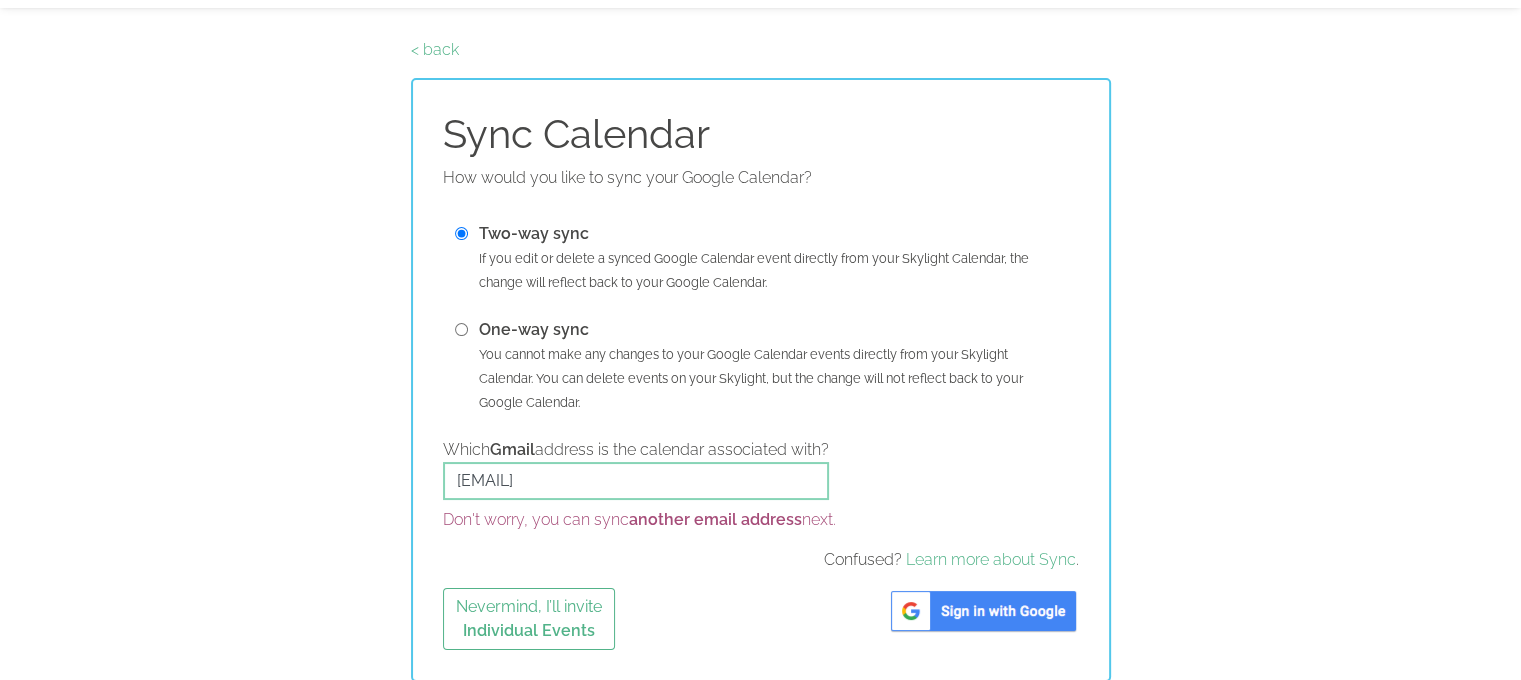 click at bounding box center (983, 611) 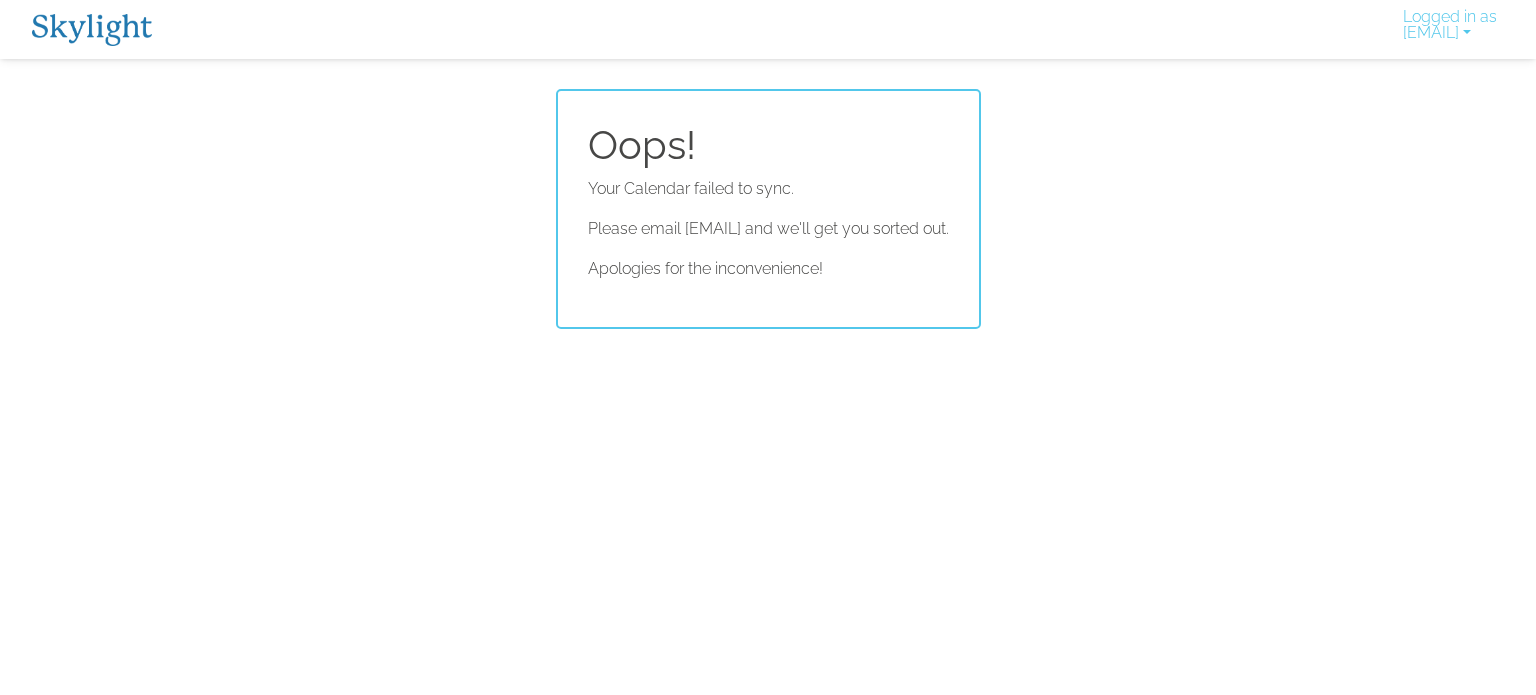 scroll, scrollTop: 0, scrollLeft: 0, axis: both 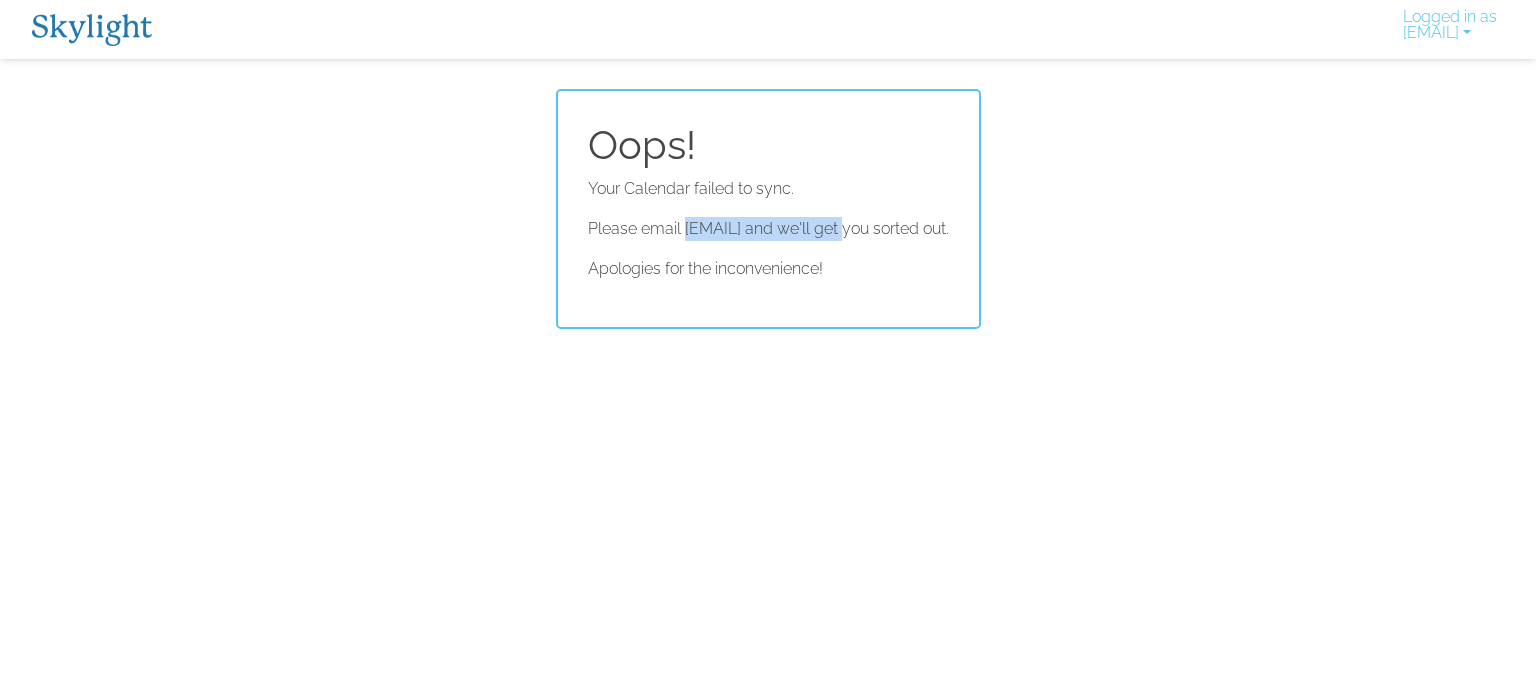 drag, startPoint x: 622, startPoint y: 227, endPoint x: 800, endPoint y: 227, distance: 178 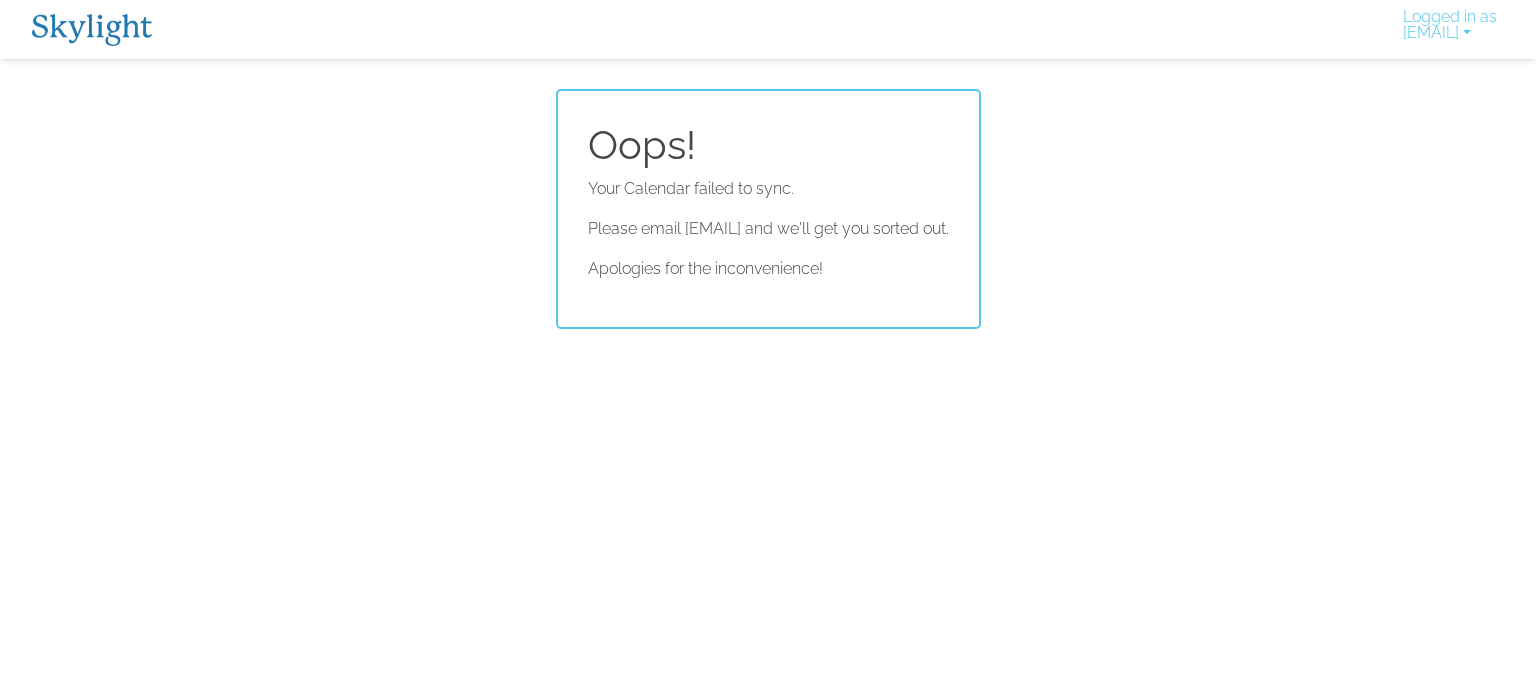 scroll, scrollTop: 0, scrollLeft: 0, axis: both 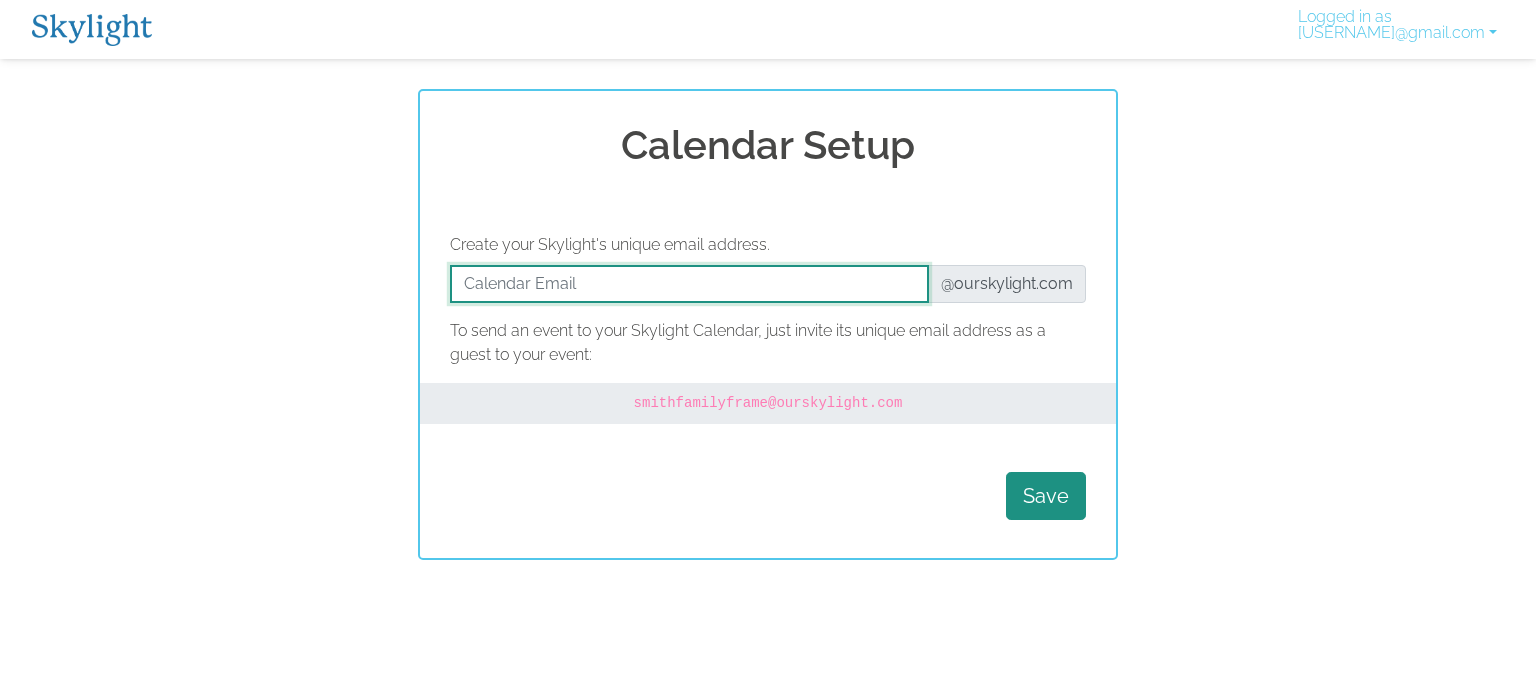 click at bounding box center [689, 284] 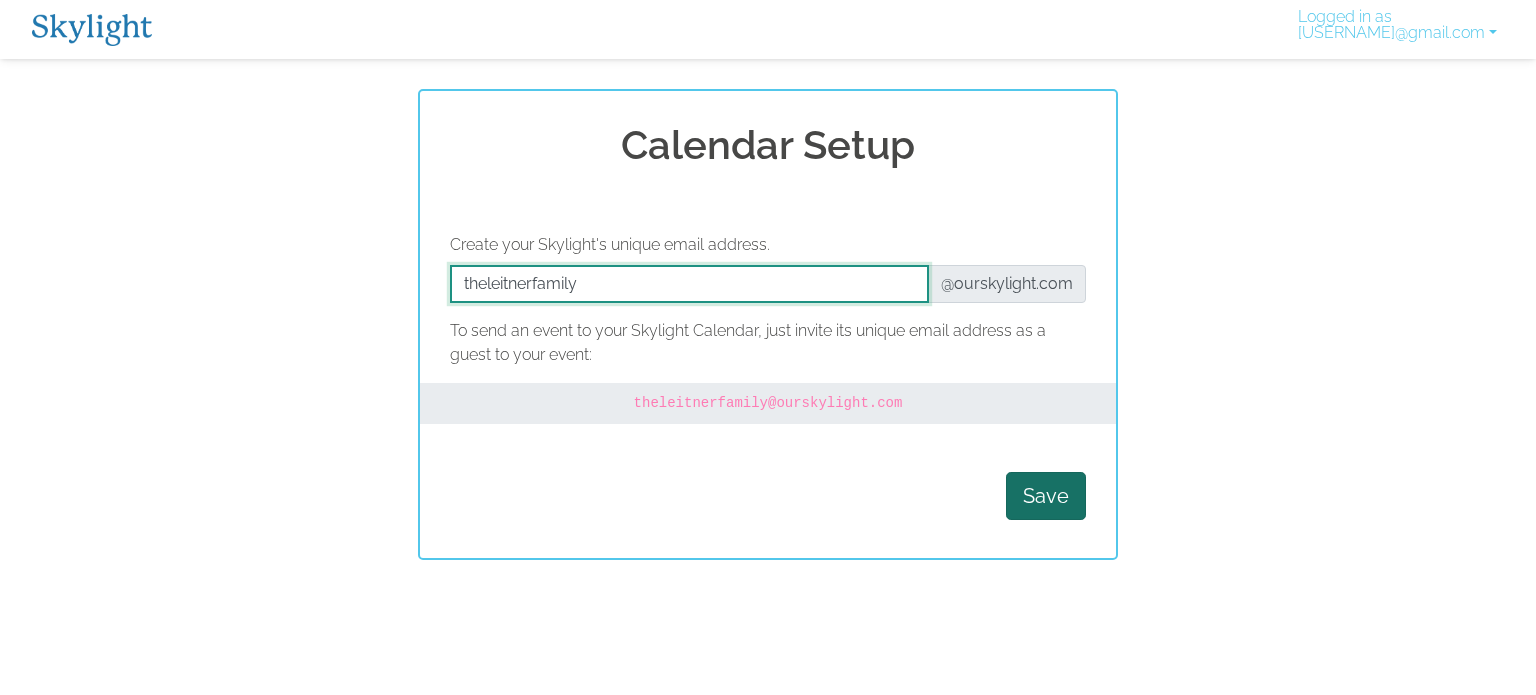 type on "theleitnerfamily" 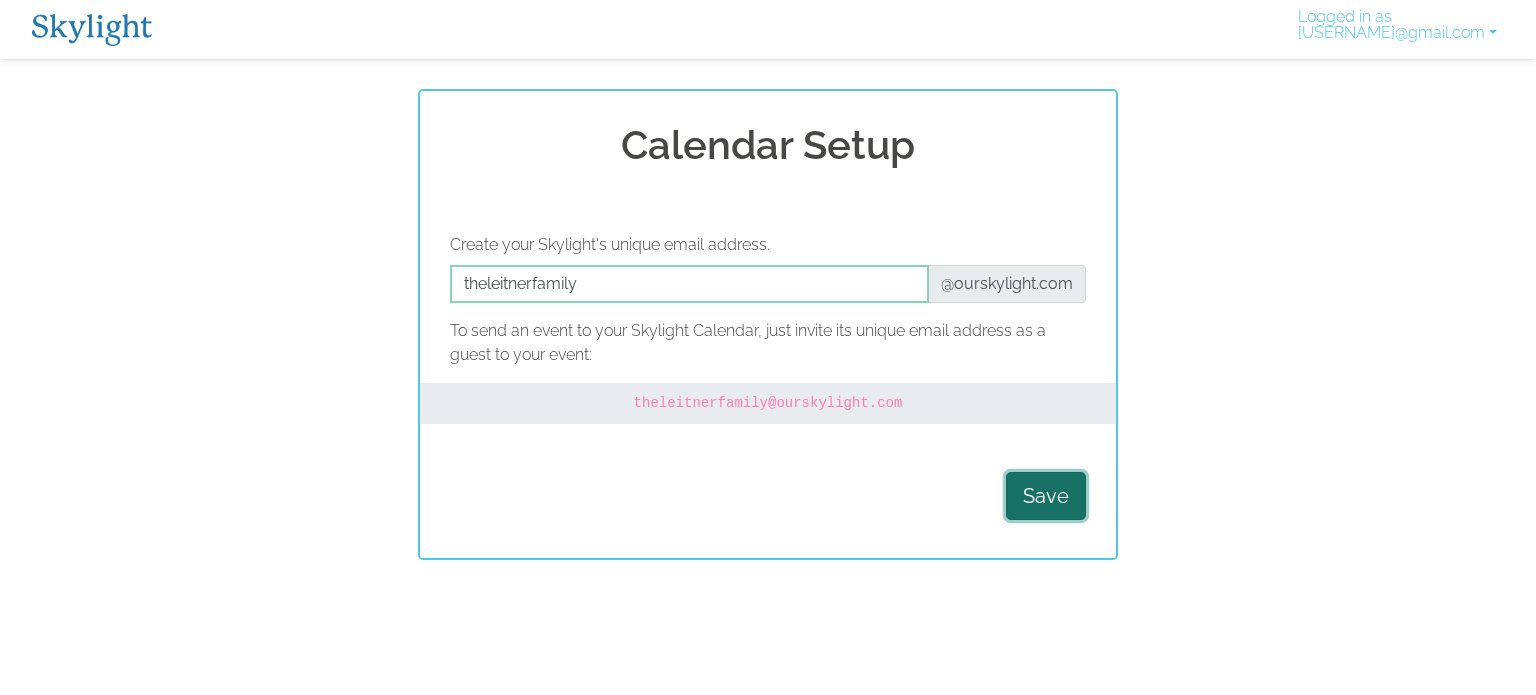 click on "Save" at bounding box center [1046, 496] 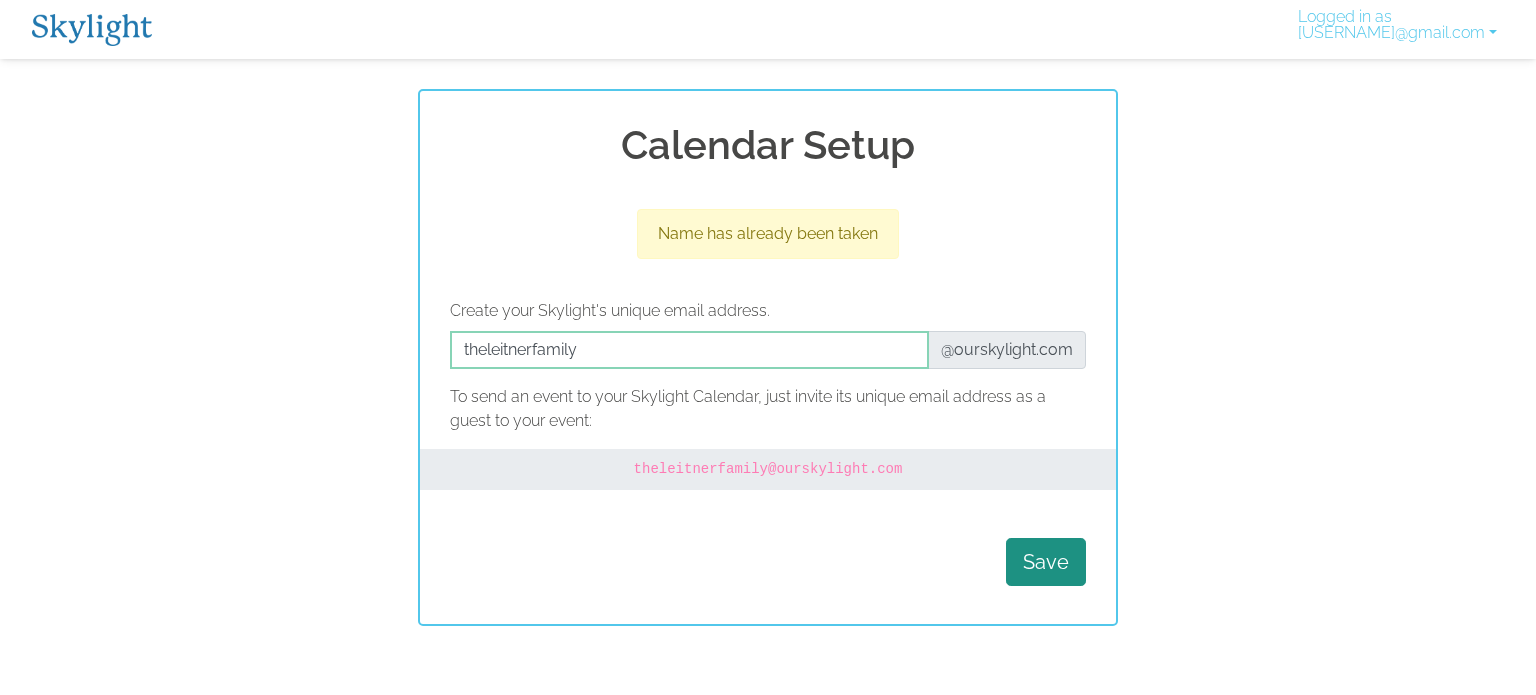 click at bounding box center [92, 30] 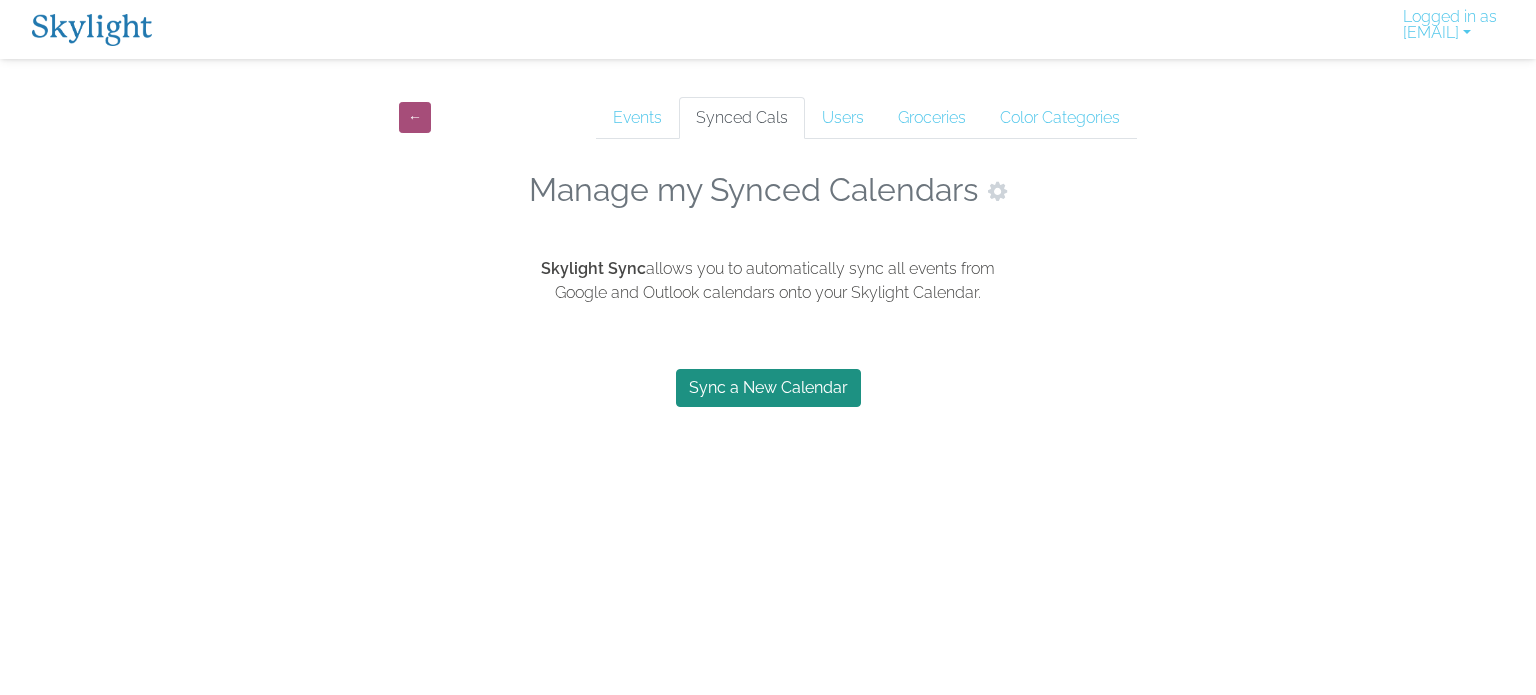 scroll, scrollTop: 0, scrollLeft: 0, axis: both 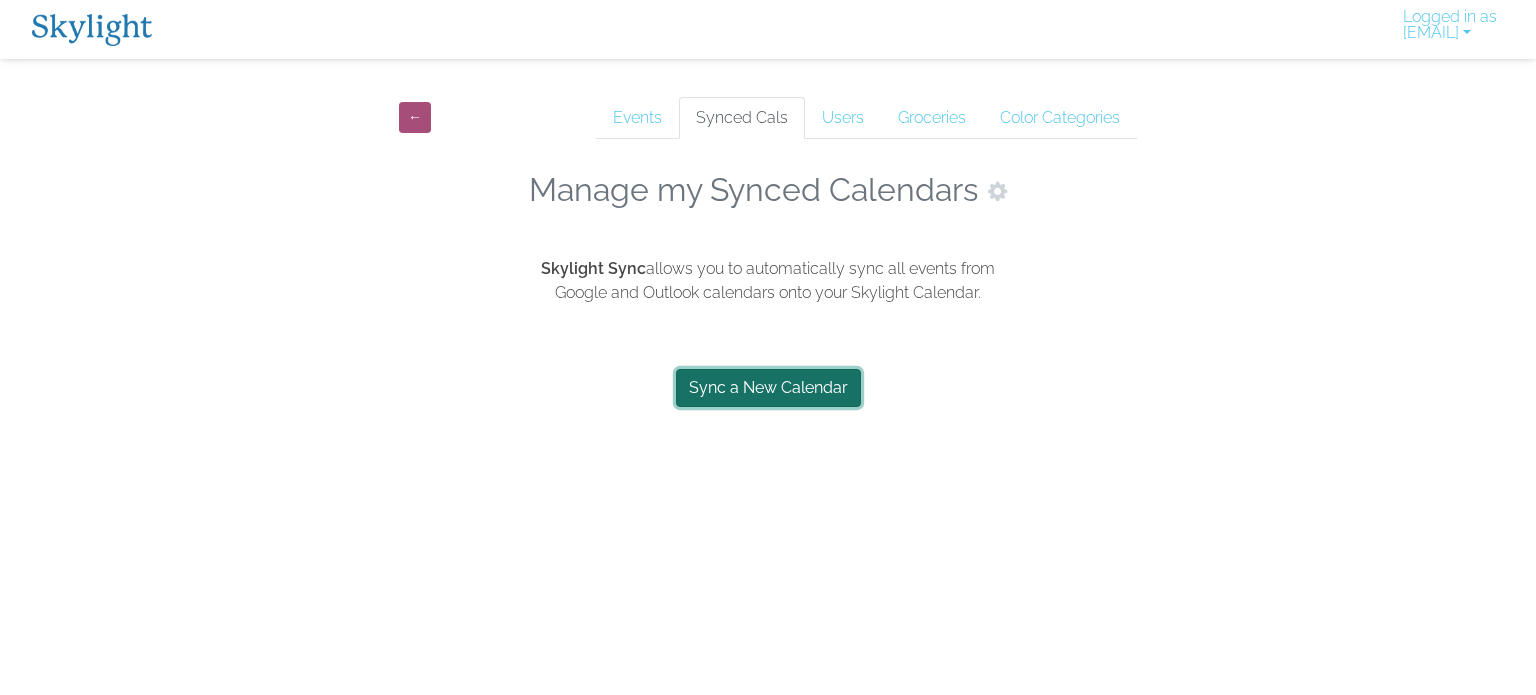 click on "Sync a New Calendar" at bounding box center [768, 388] 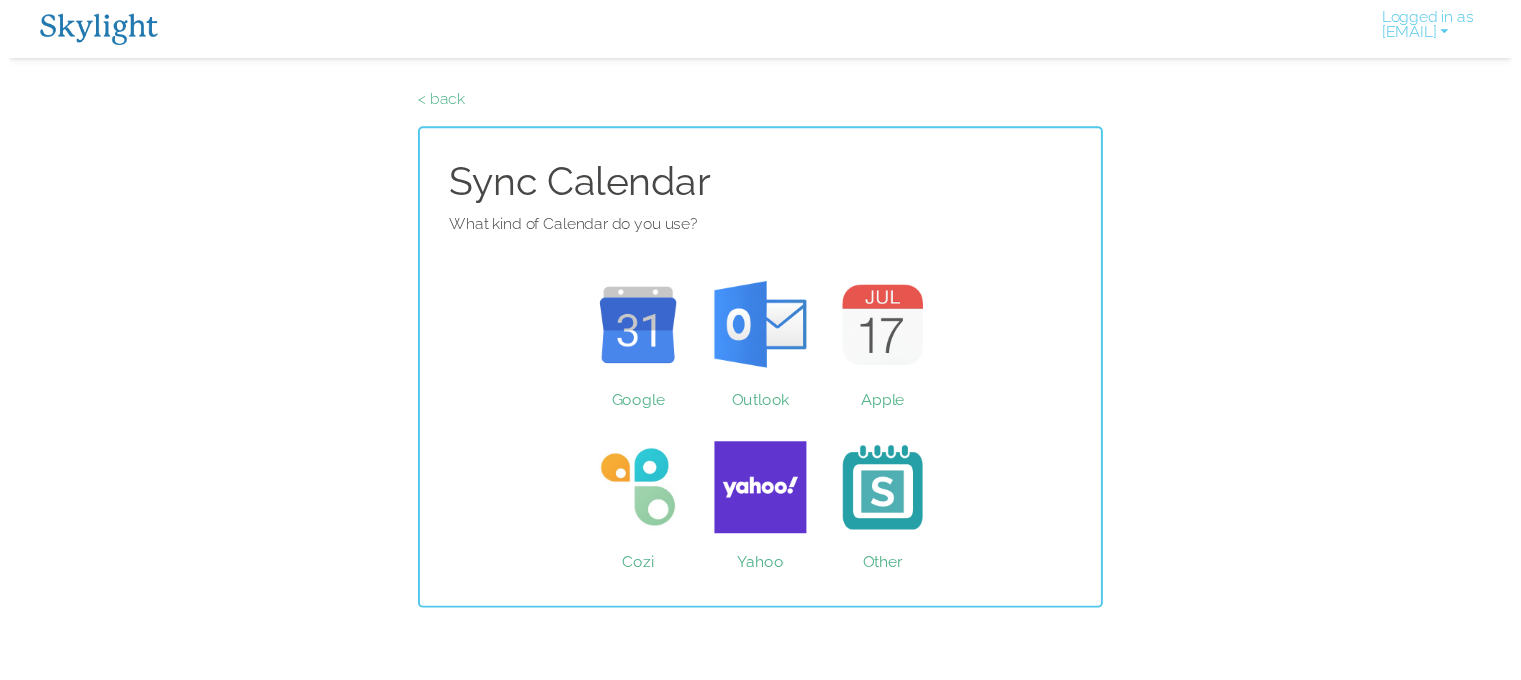 scroll, scrollTop: 0, scrollLeft: 0, axis: both 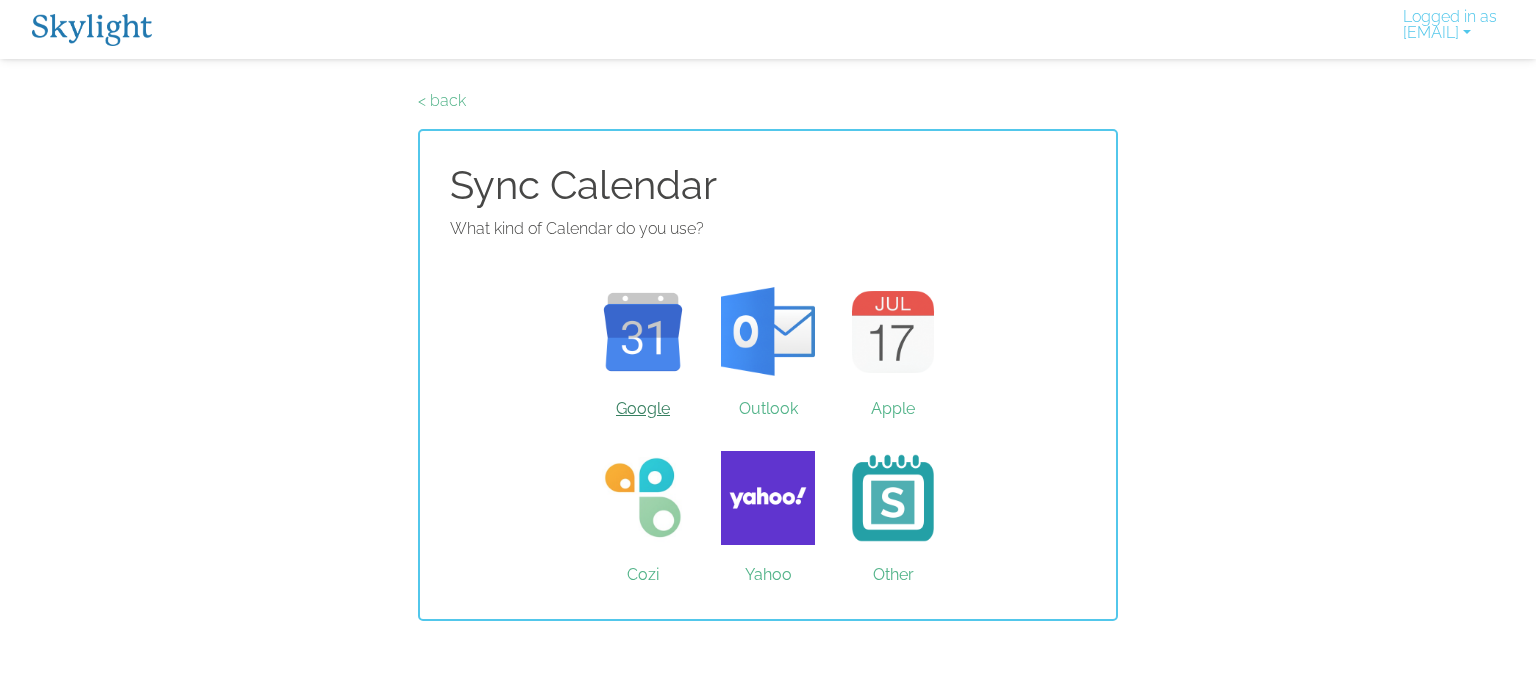 click on "Google" at bounding box center (643, 332) 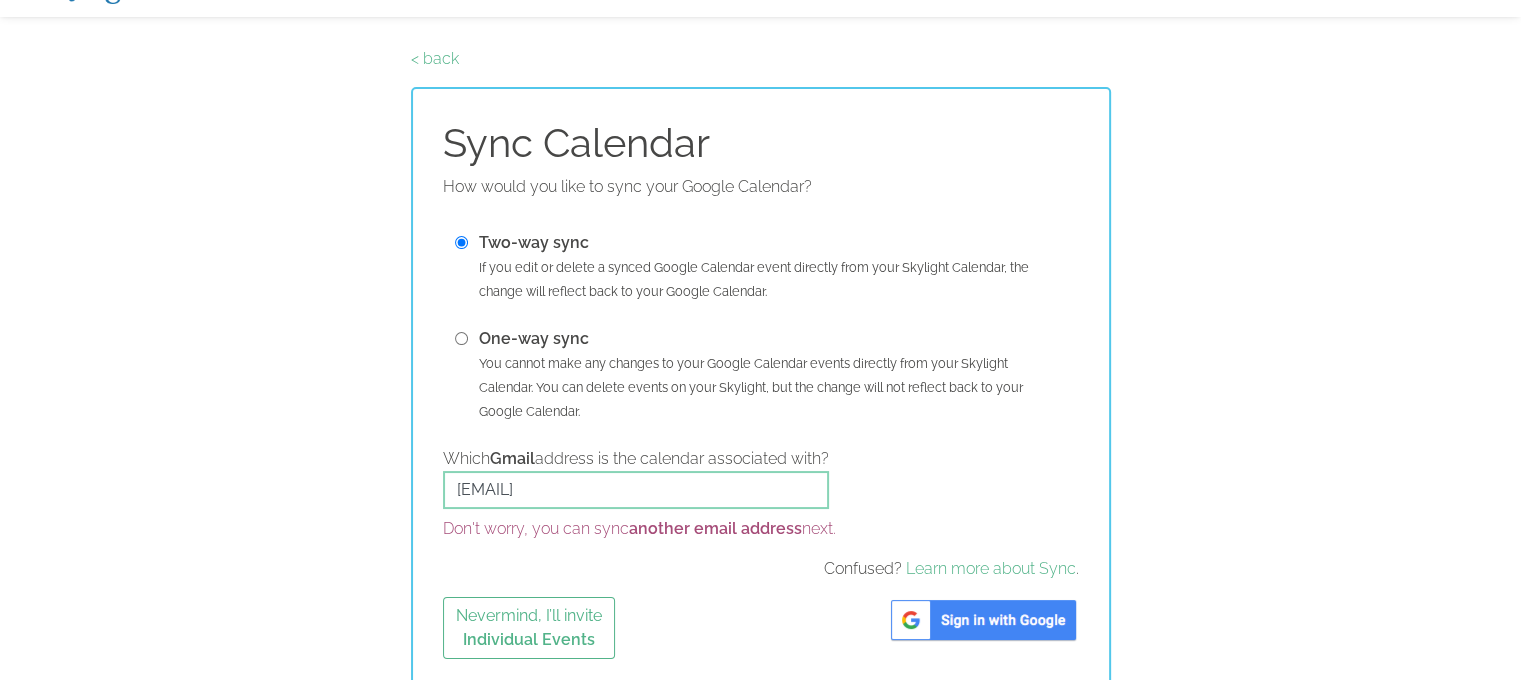 scroll, scrollTop: 51, scrollLeft: 0, axis: vertical 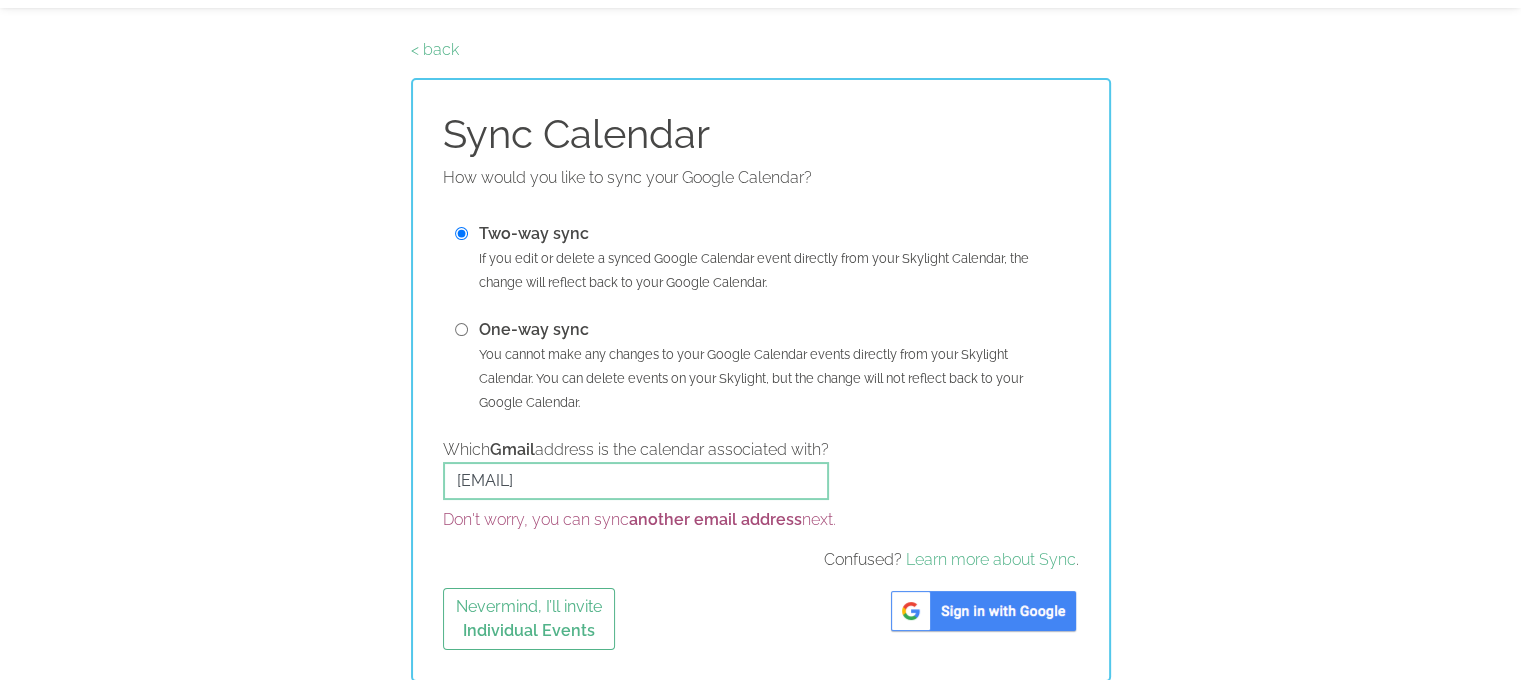 click at bounding box center (983, 611) 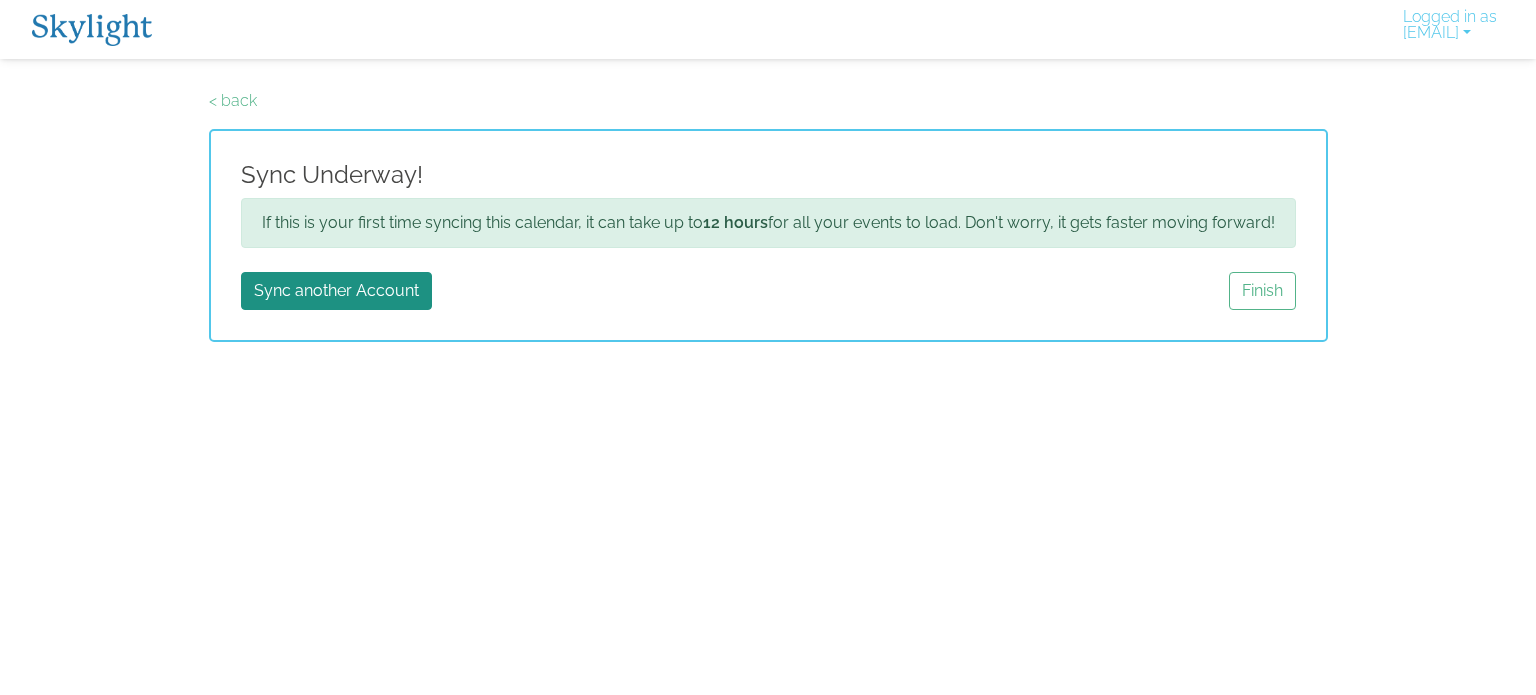 scroll, scrollTop: 0, scrollLeft: 0, axis: both 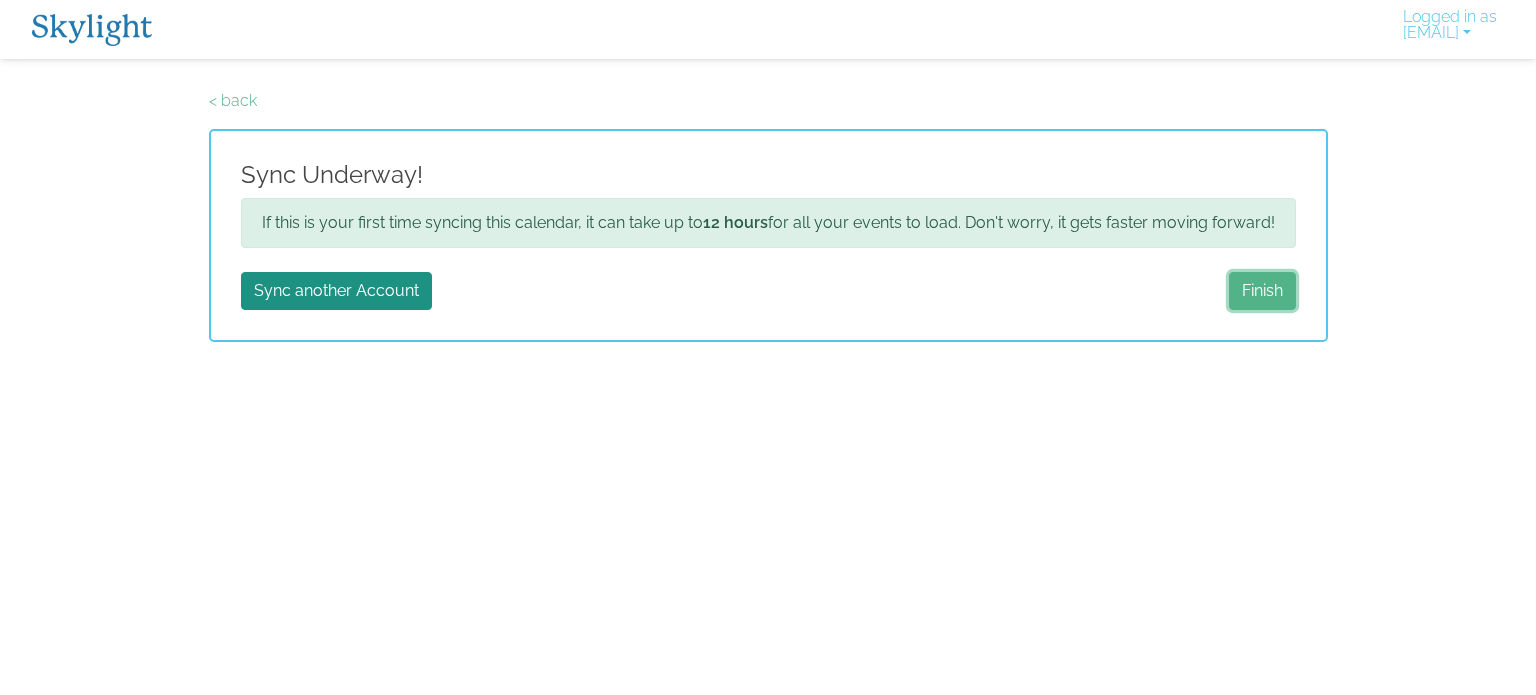 click on "Finish" at bounding box center [1262, 291] 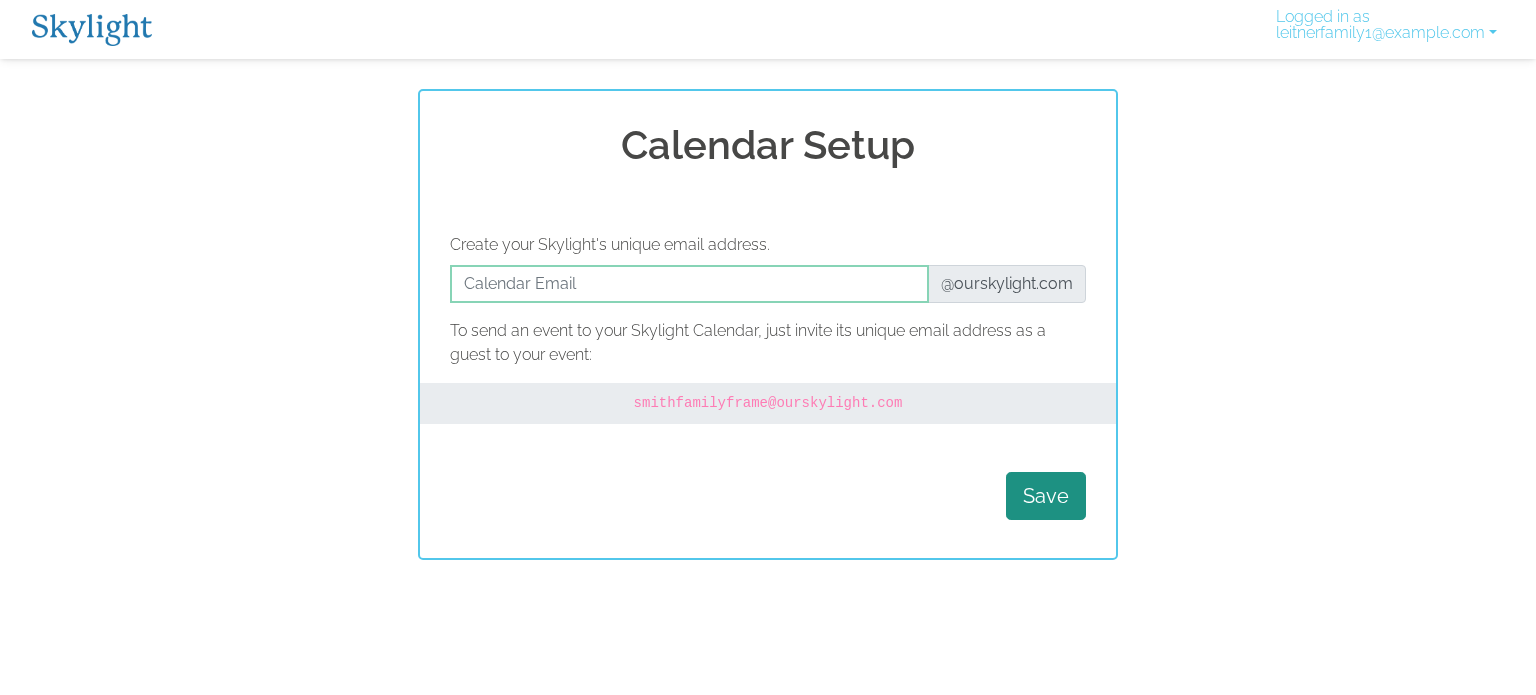 scroll, scrollTop: 0, scrollLeft: 0, axis: both 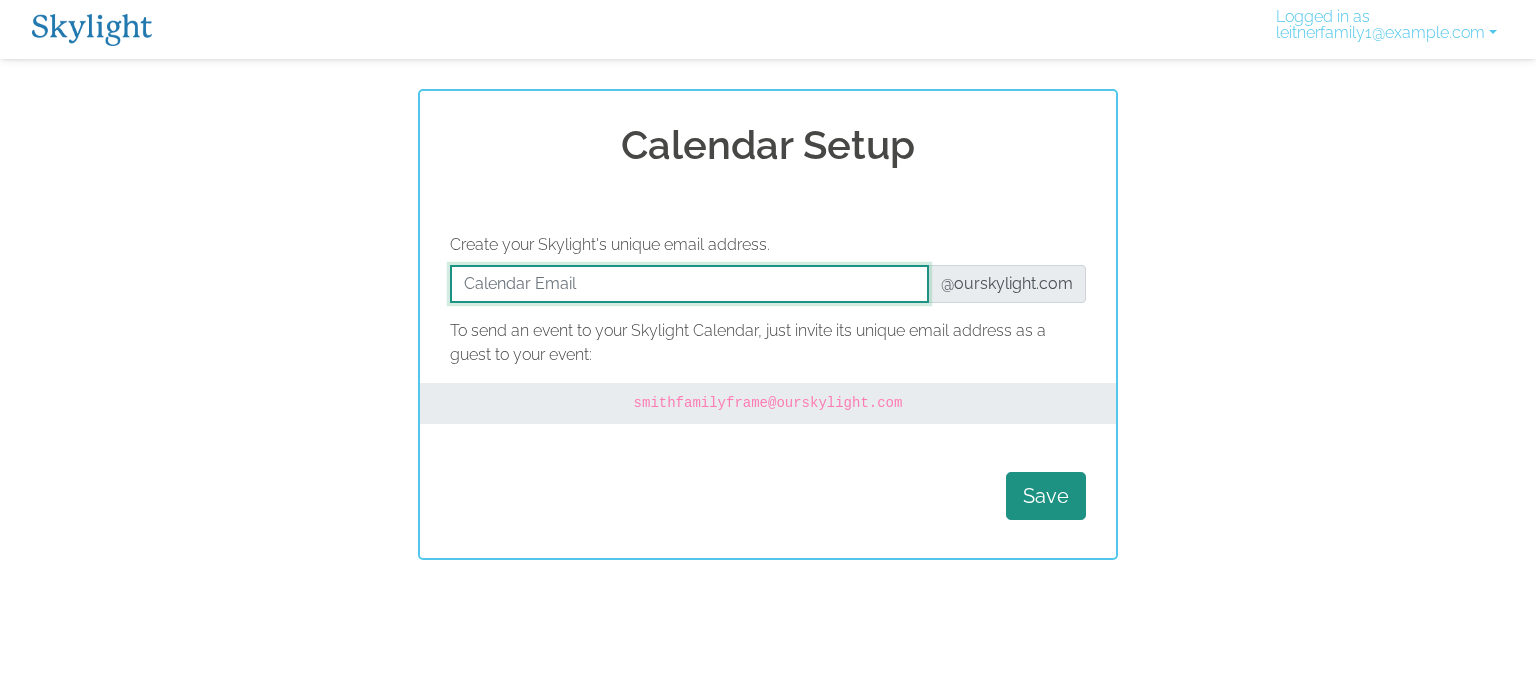 click at bounding box center (689, 284) 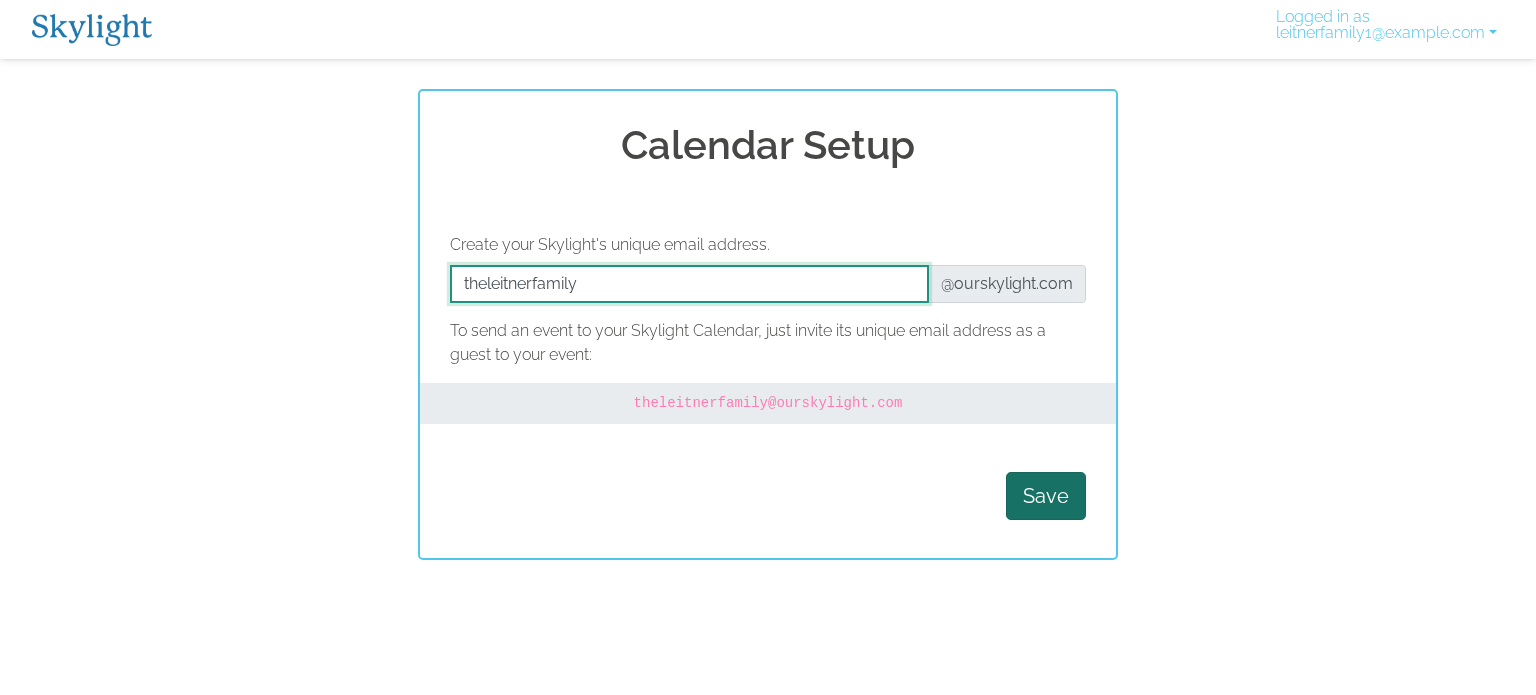 type on "theleitnerfamily" 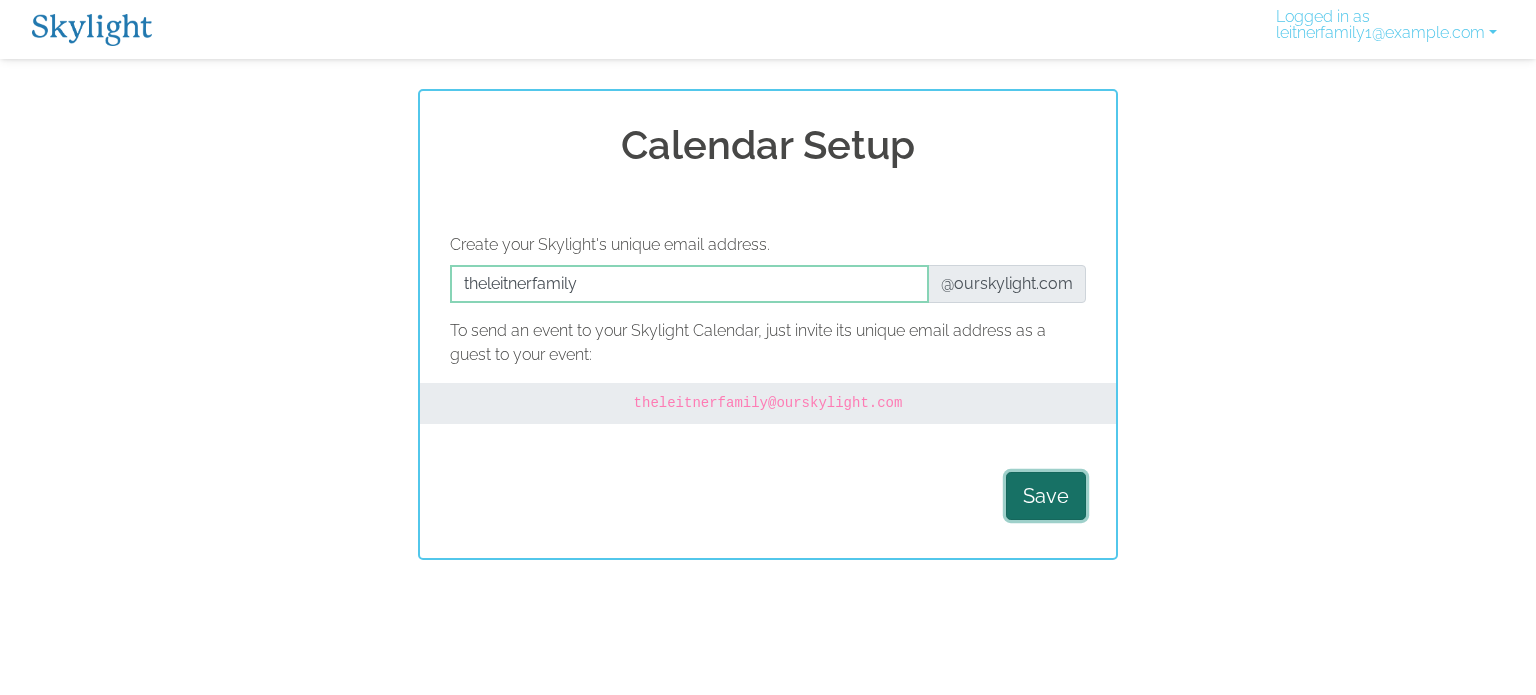 click on "Save" at bounding box center (1046, 496) 